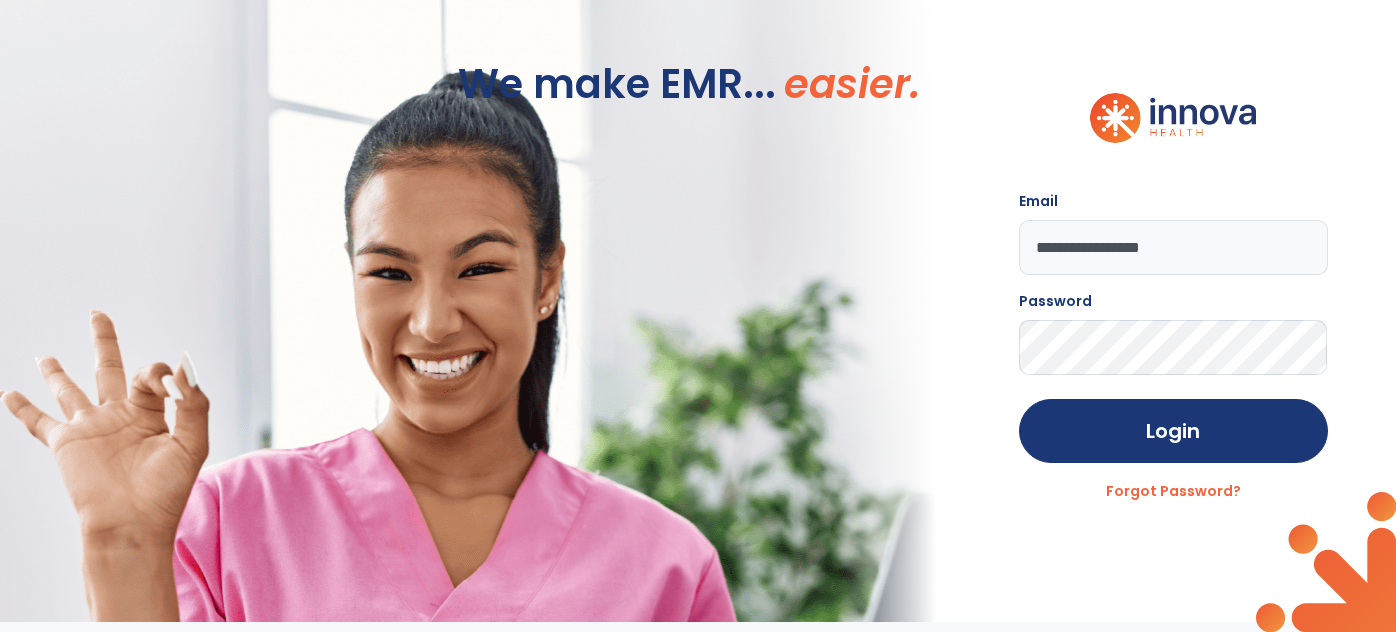 scroll, scrollTop: 0, scrollLeft: 0, axis: both 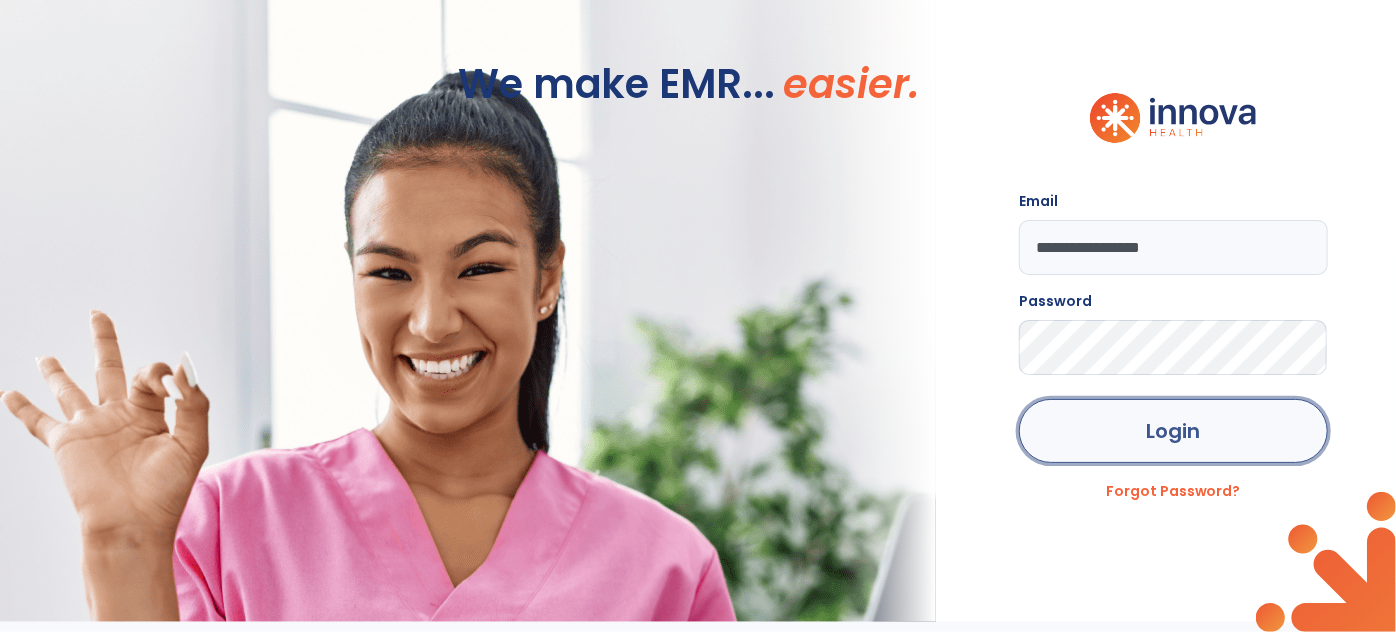 click on "Login" 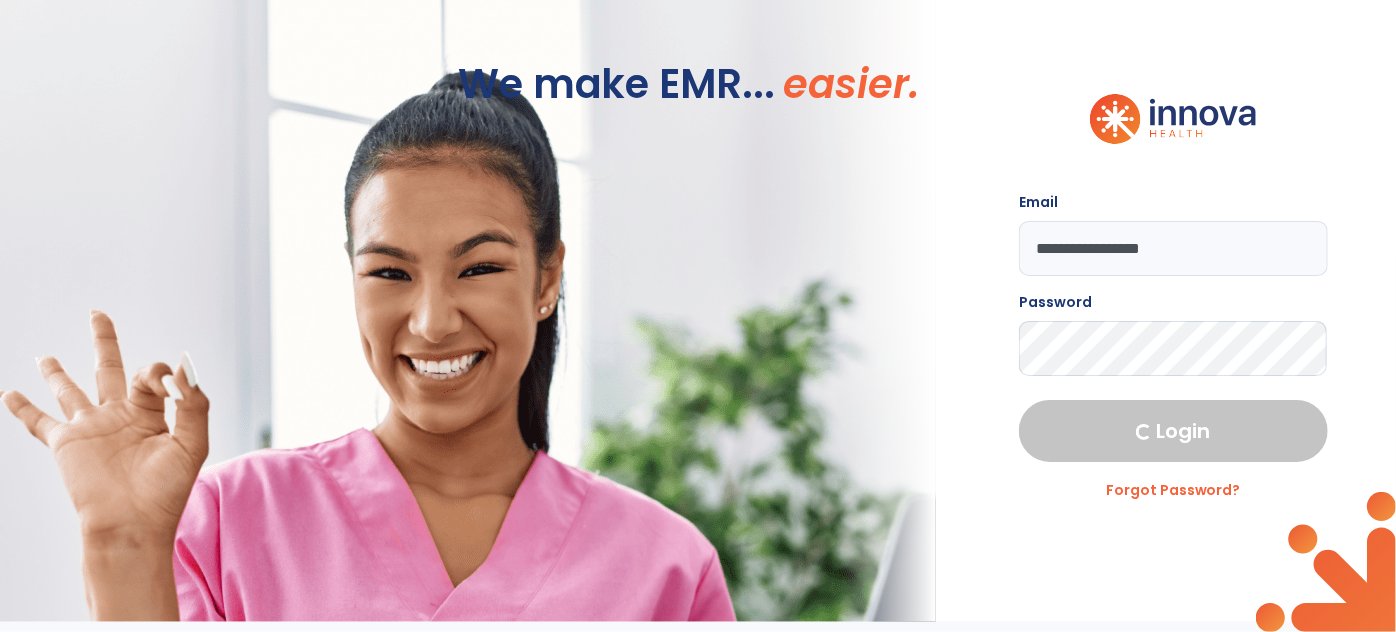 select on "****" 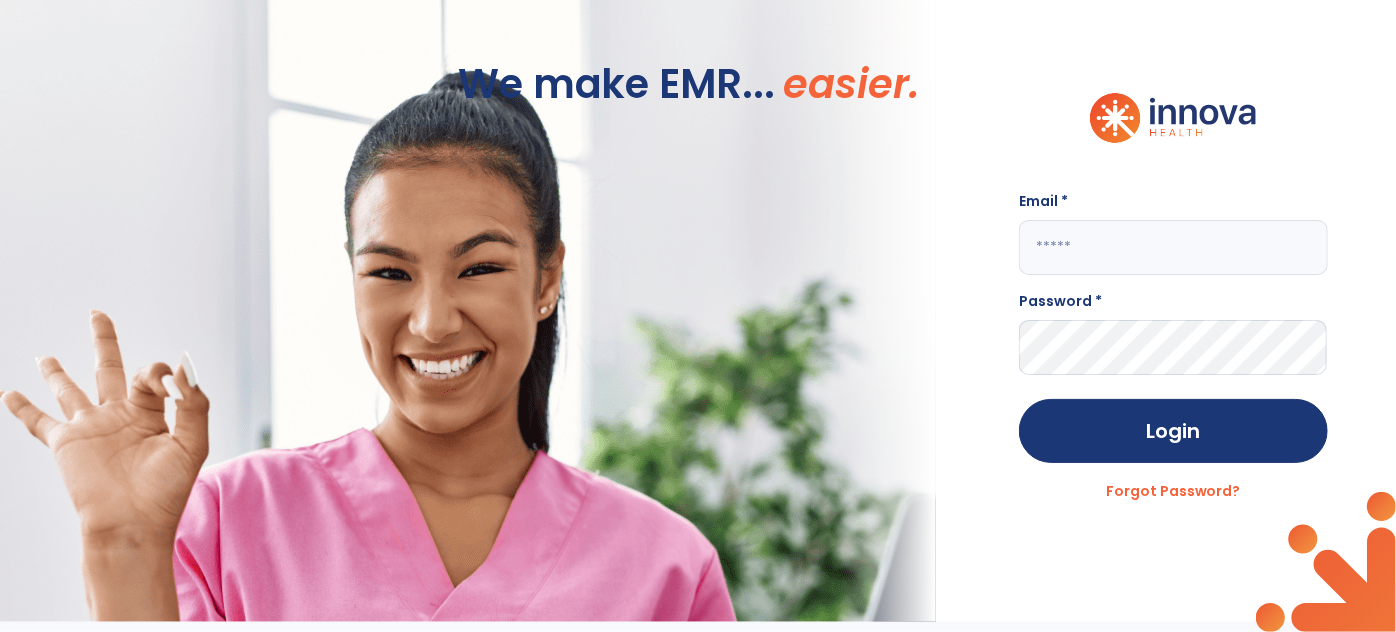 type on "**********" 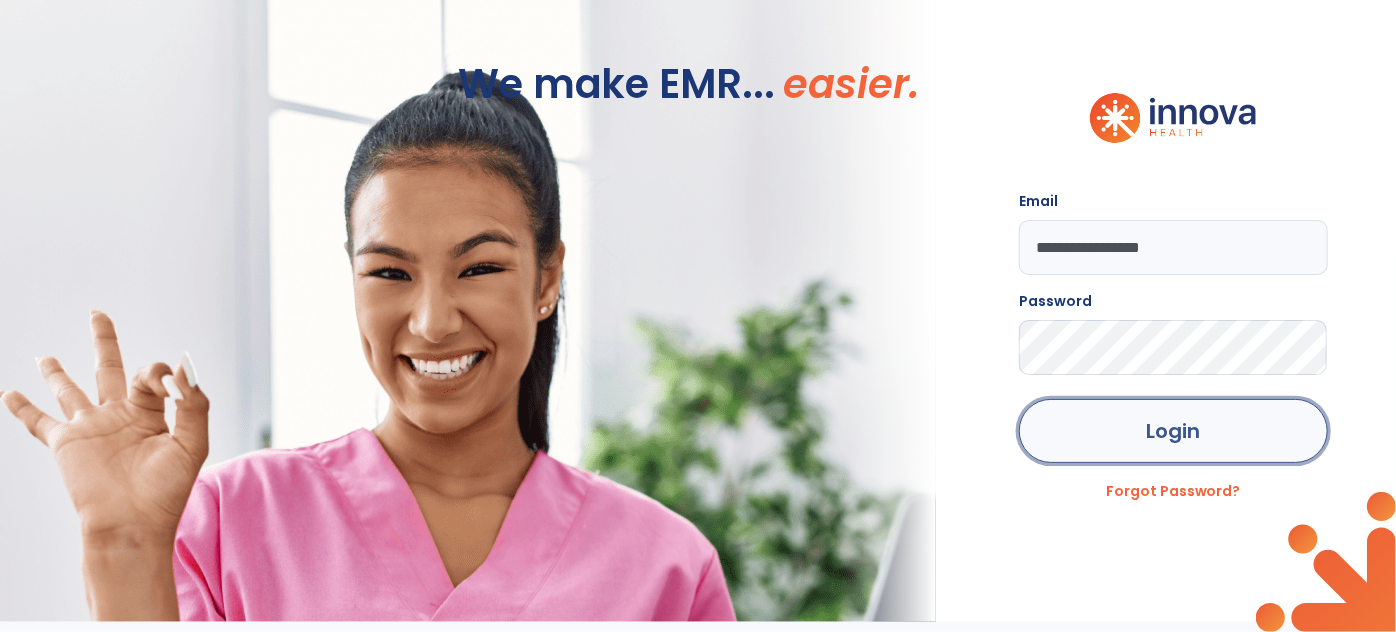 click on "Login" 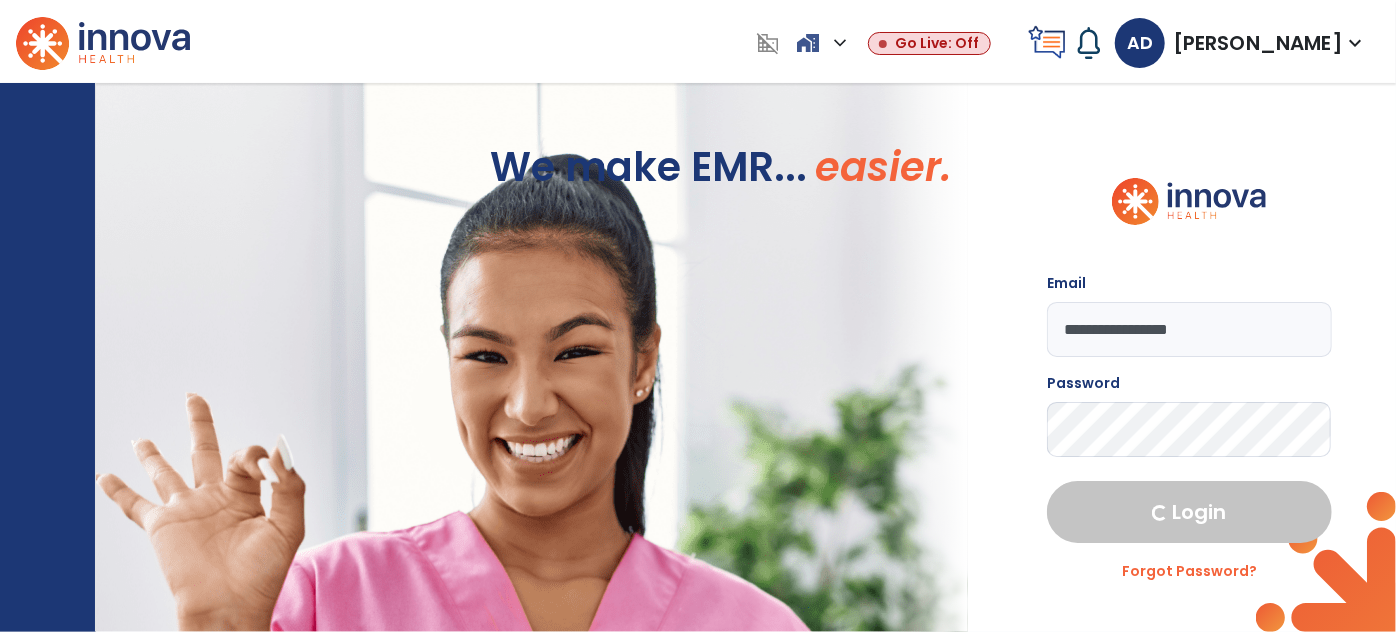 select on "****" 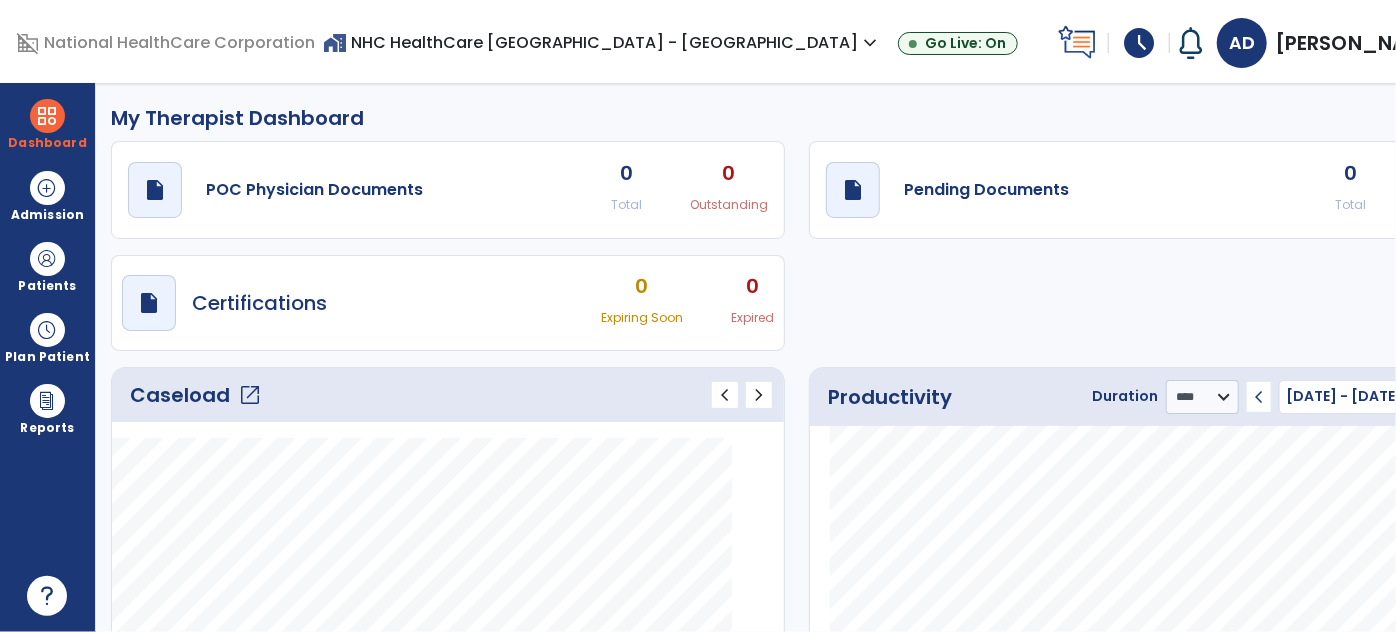 scroll, scrollTop: 182, scrollLeft: 0, axis: vertical 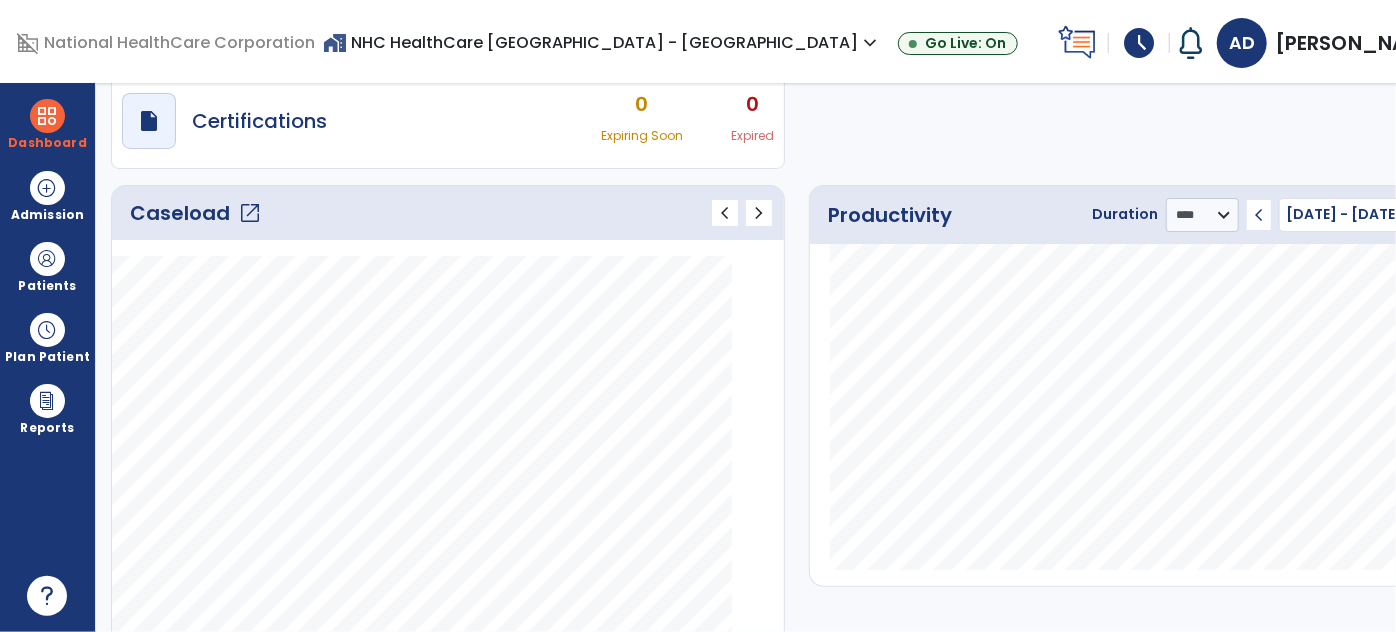 click on "open_in_new" 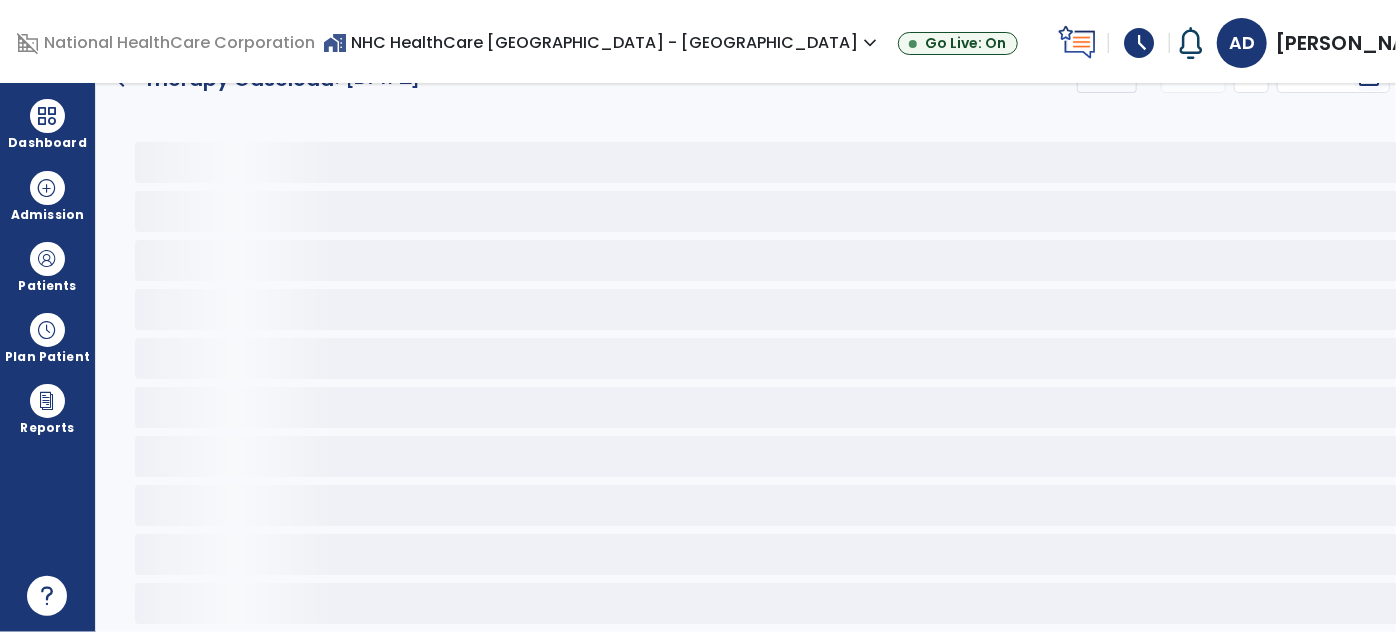 scroll, scrollTop: 32, scrollLeft: 0, axis: vertical 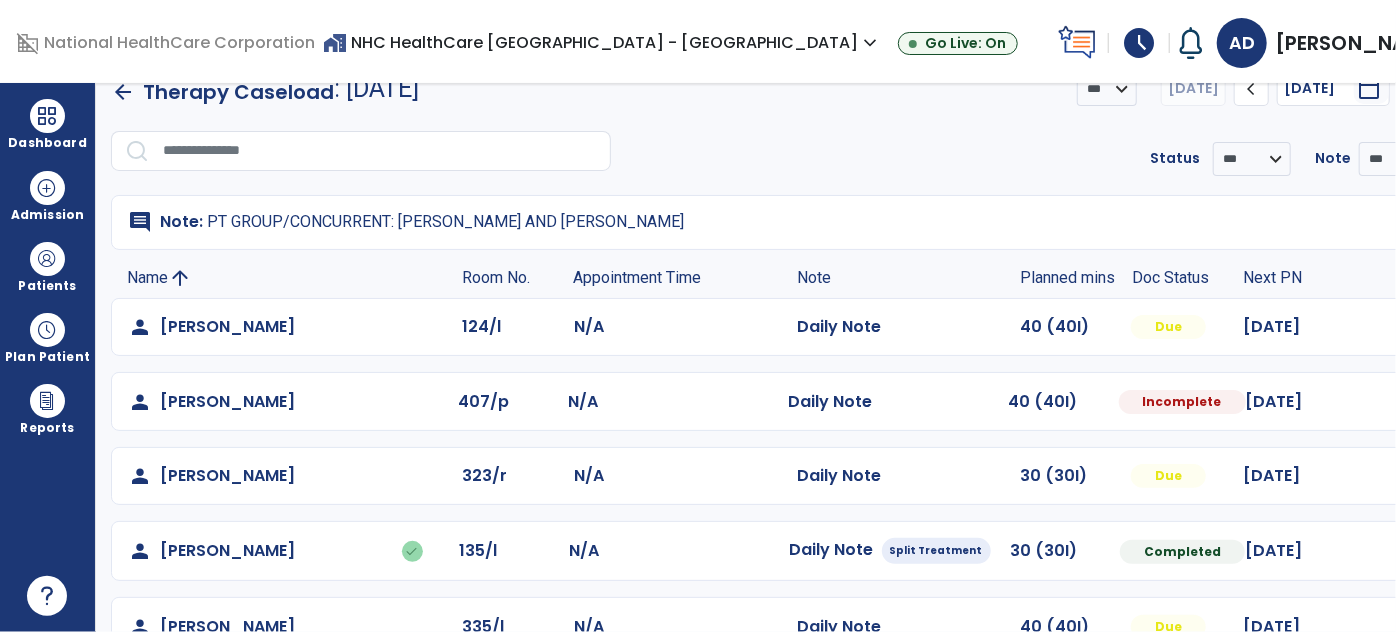 click at bounding box center (1418, 327) 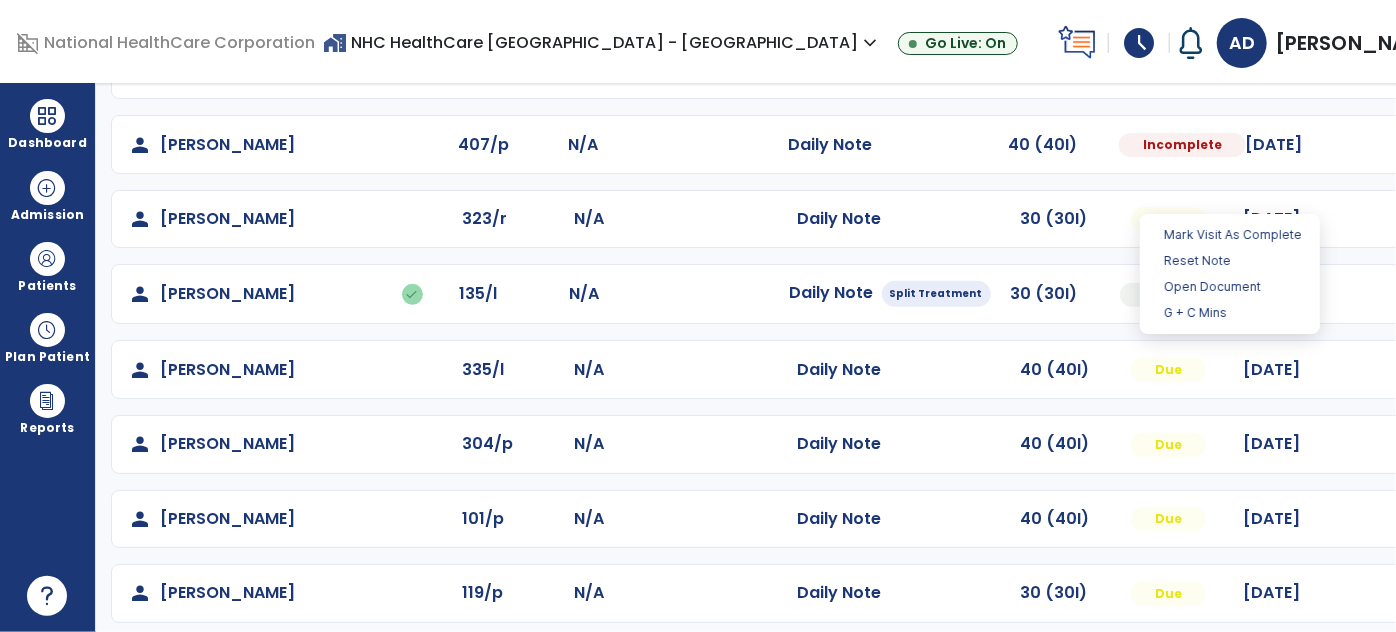 scroll, scrollTop: 305, scrollLeft: 0, axis: vertical 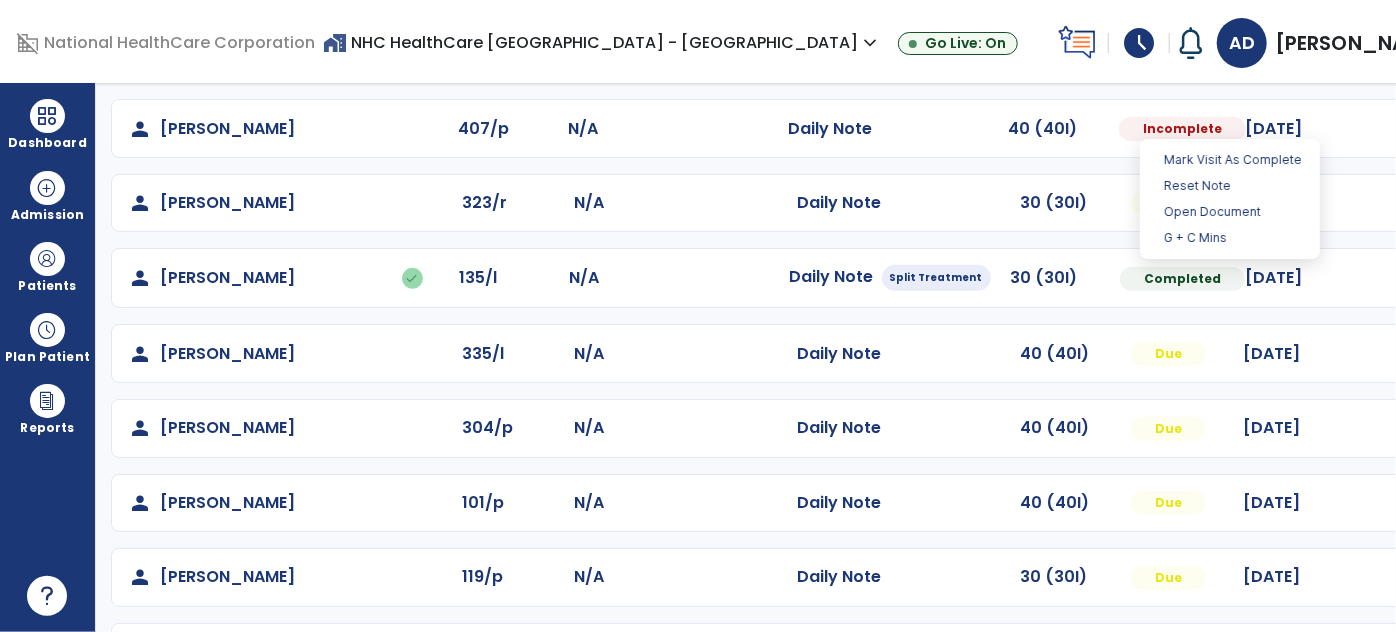 click at bounding box center [1419, 129] 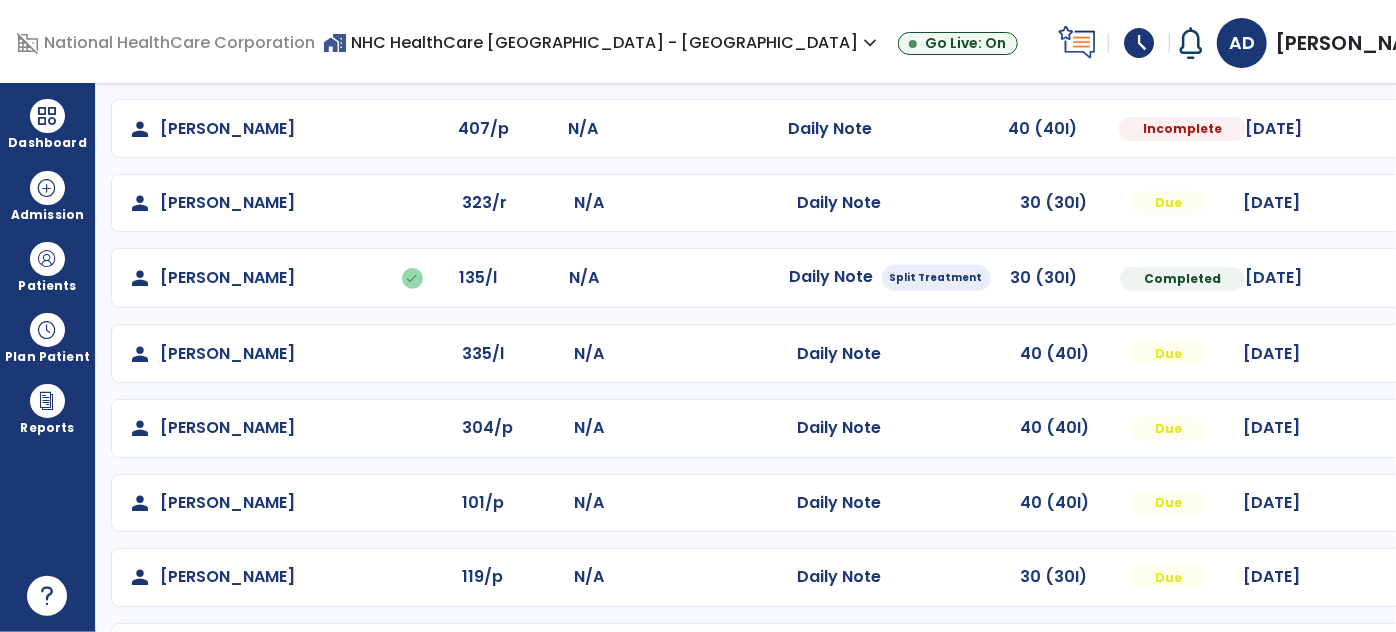 click at bounding box center [1418, 54] 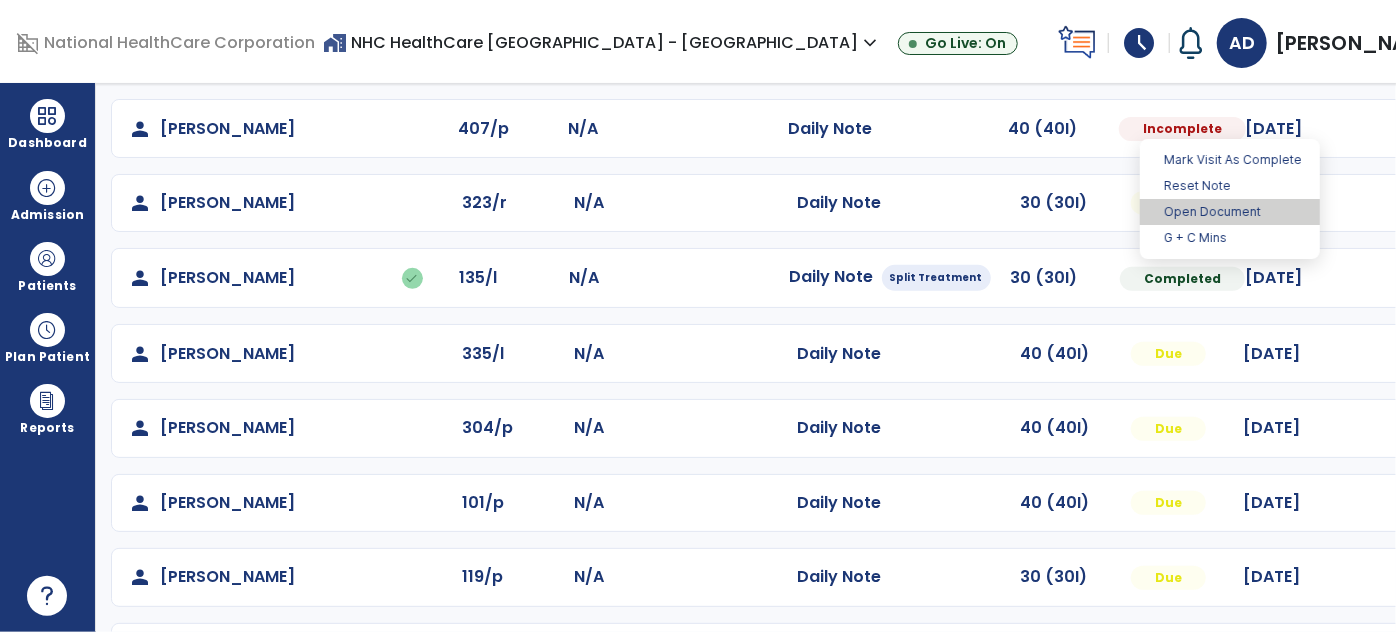 click on "Open Document" at bounding box center (1230, 212) 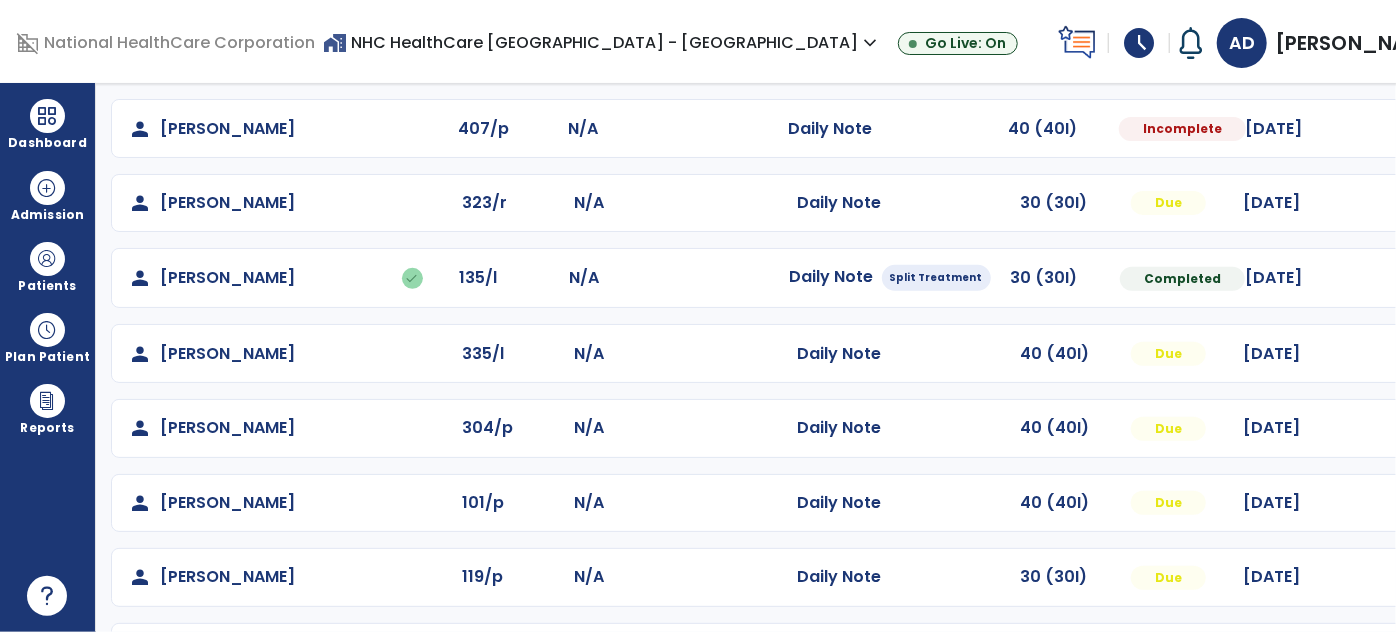 select on "*" 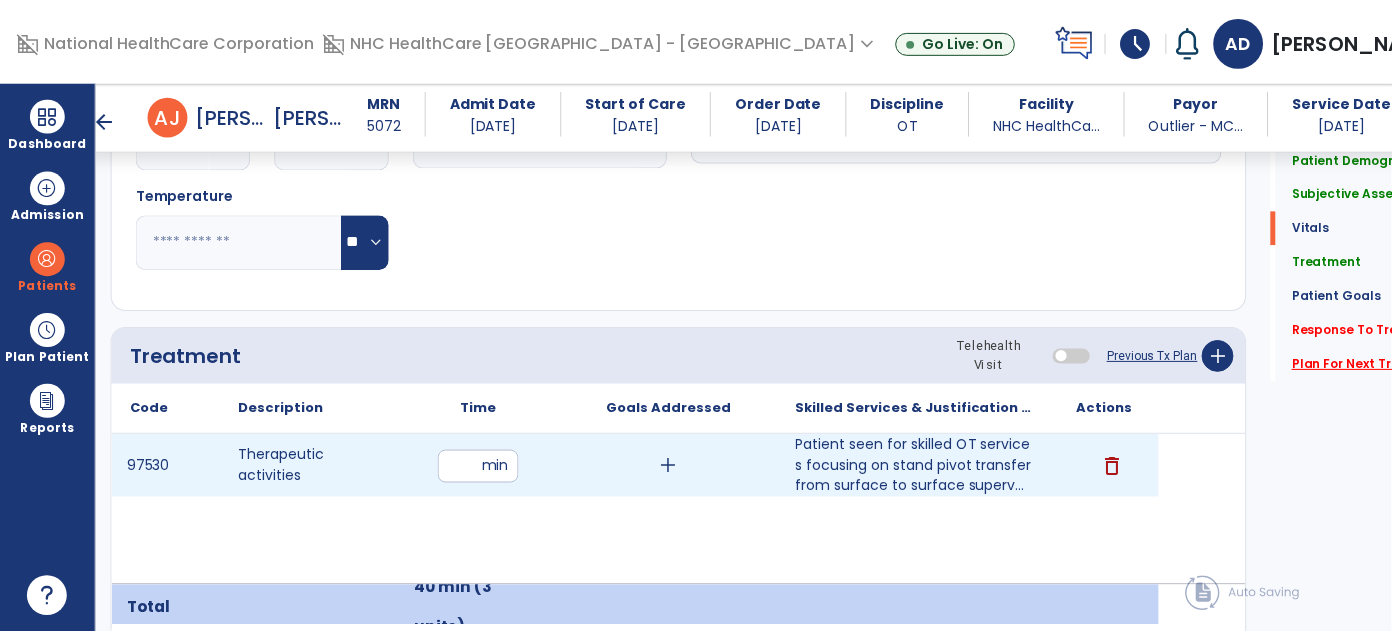 scroll, scrollTop: 1032, scrollLeft: 0, axis: vertical 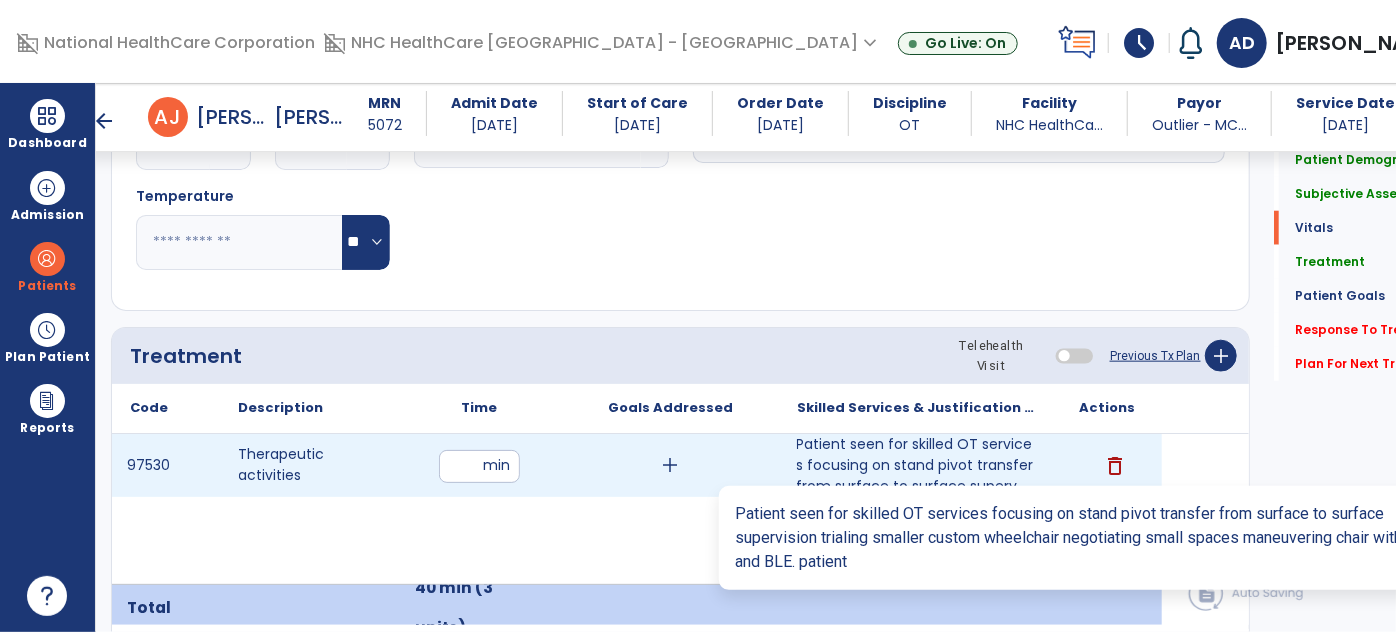 click on "Patient seen for skilled OT services focusing on stand pivot transfer from surface to surface superv..." at bounding box center [916, 465] 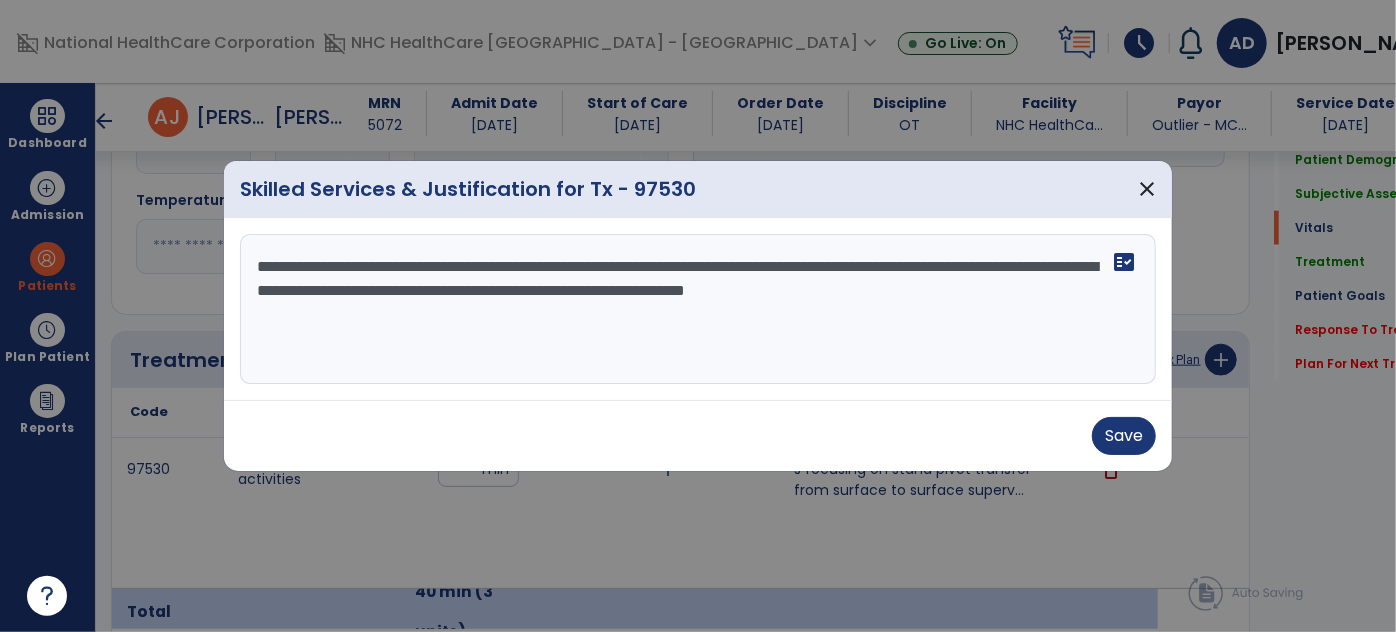 scroll, scrollTop: 1032, scrollLeft: 0, axis: vertical 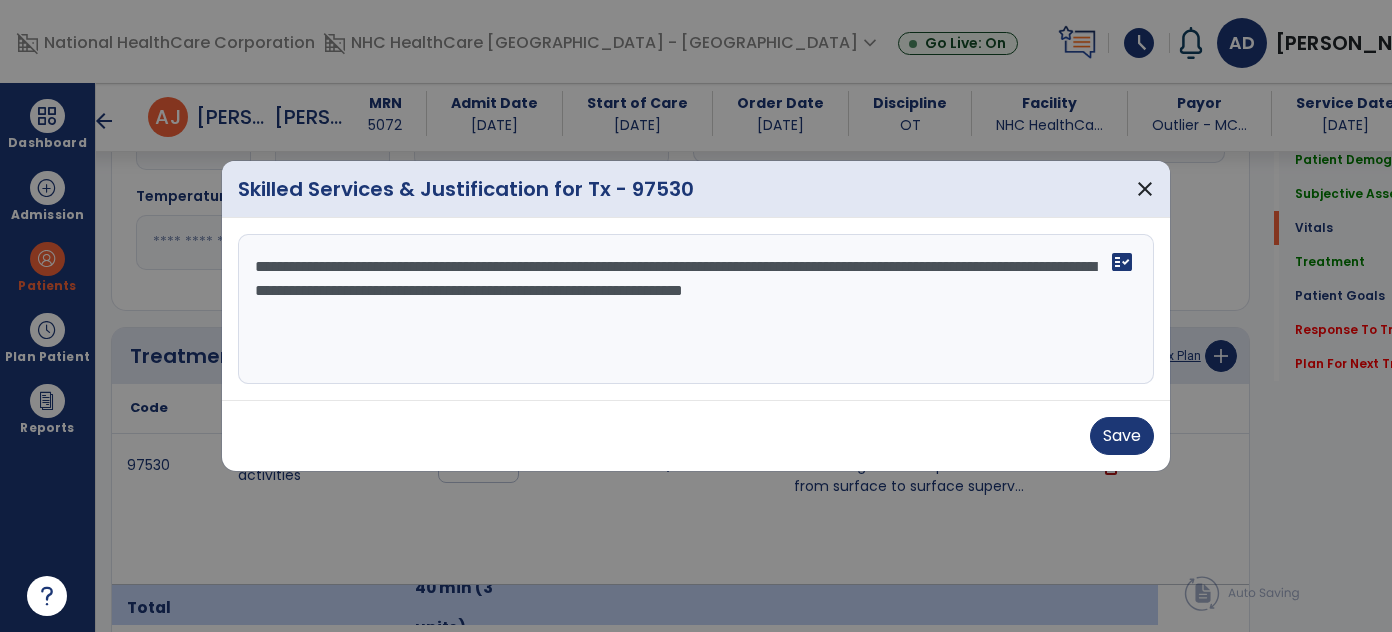 click on "**********" at bounding box center [696, 309] 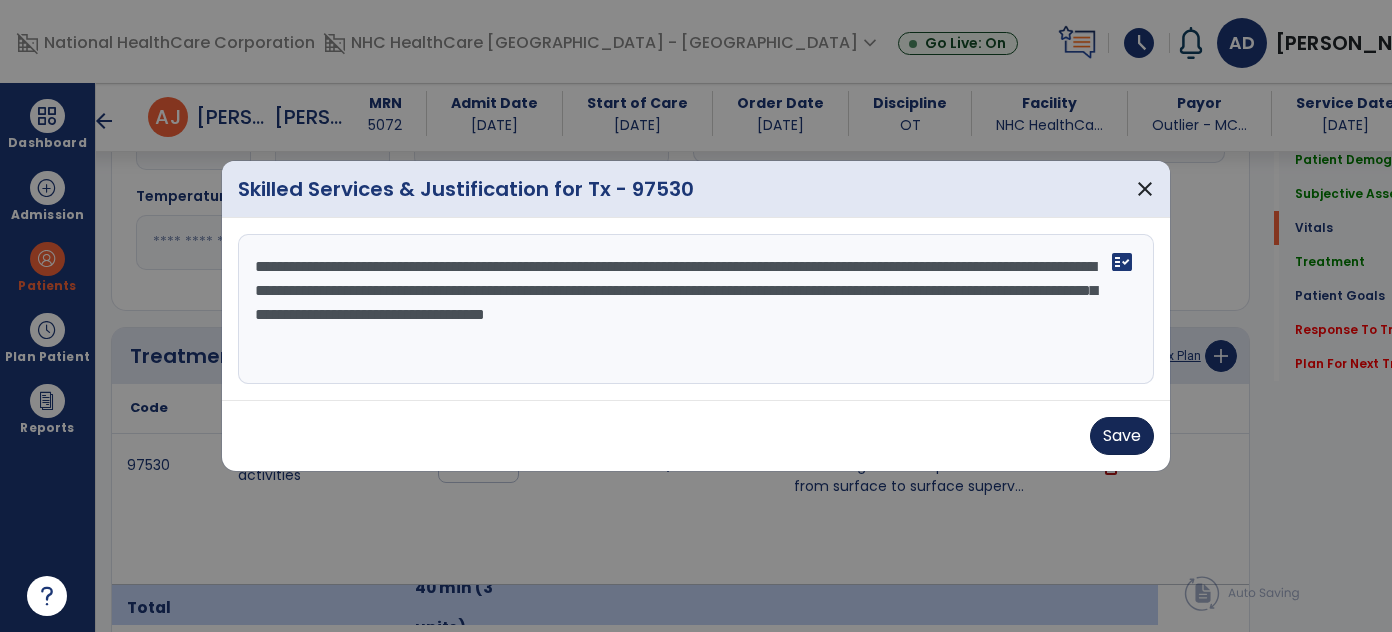 type on "**********" 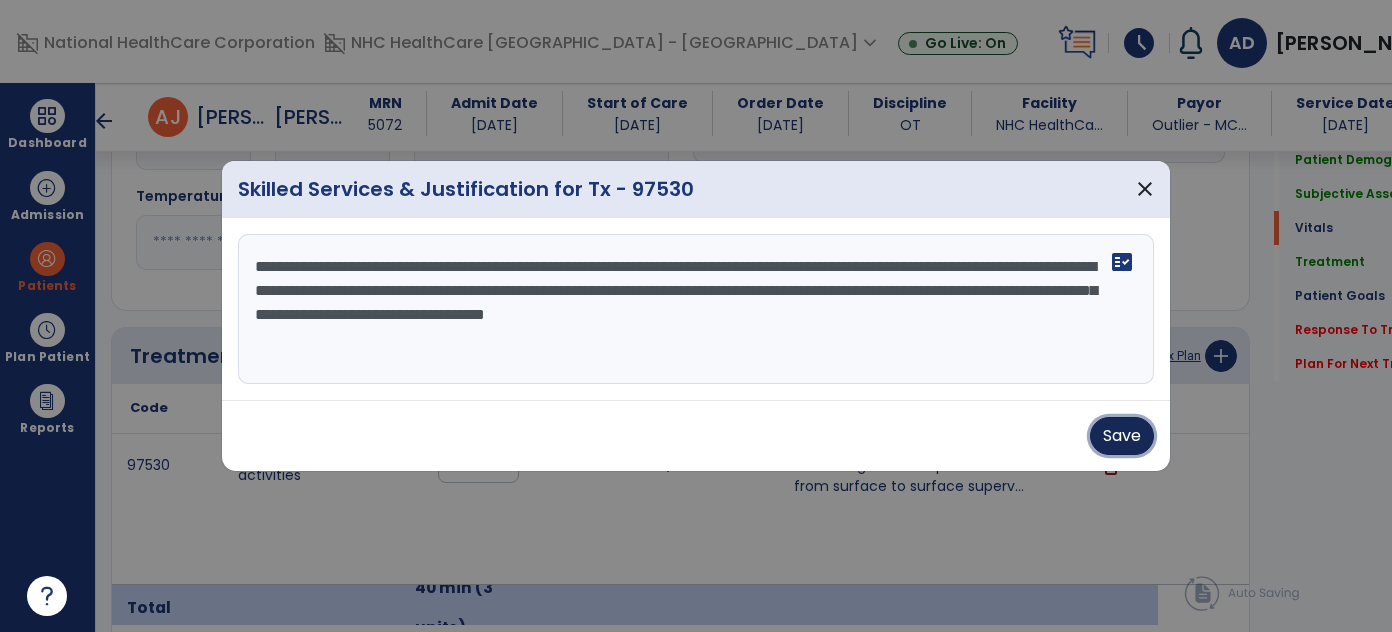 click on "Save" at bounding box center (1122, 436) 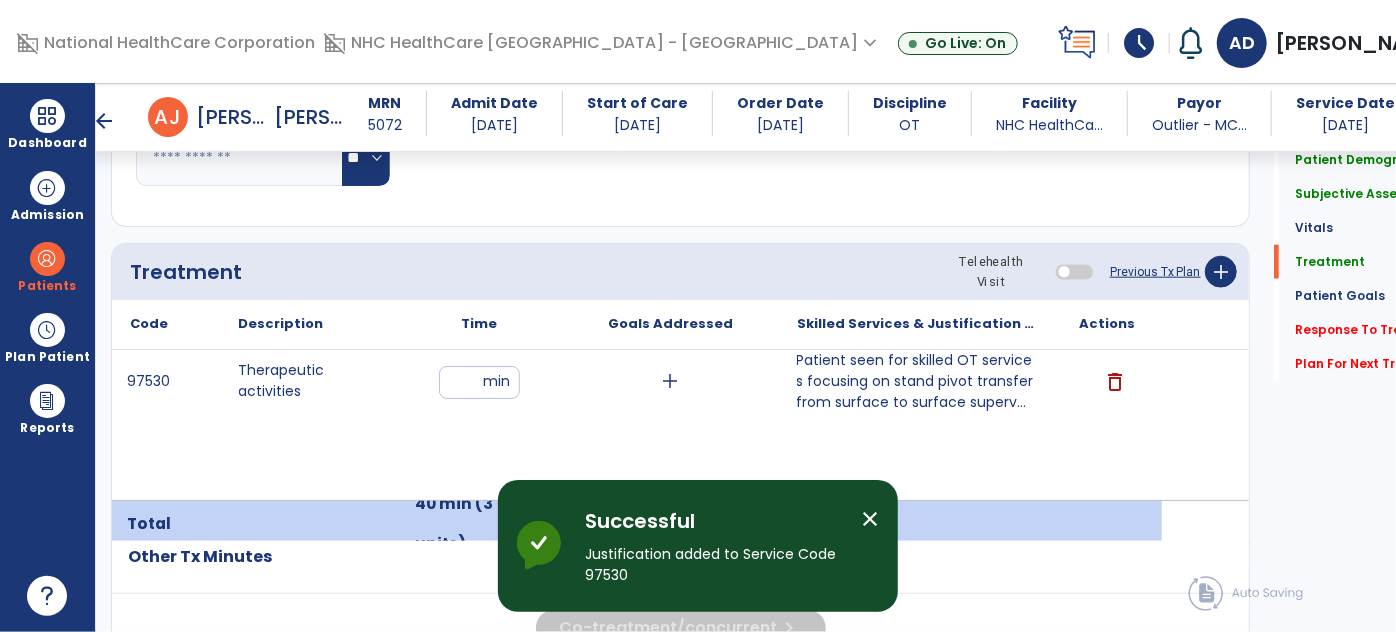 scroll, scrollTop: 1123, scrollLeft: 0, axis: vertical 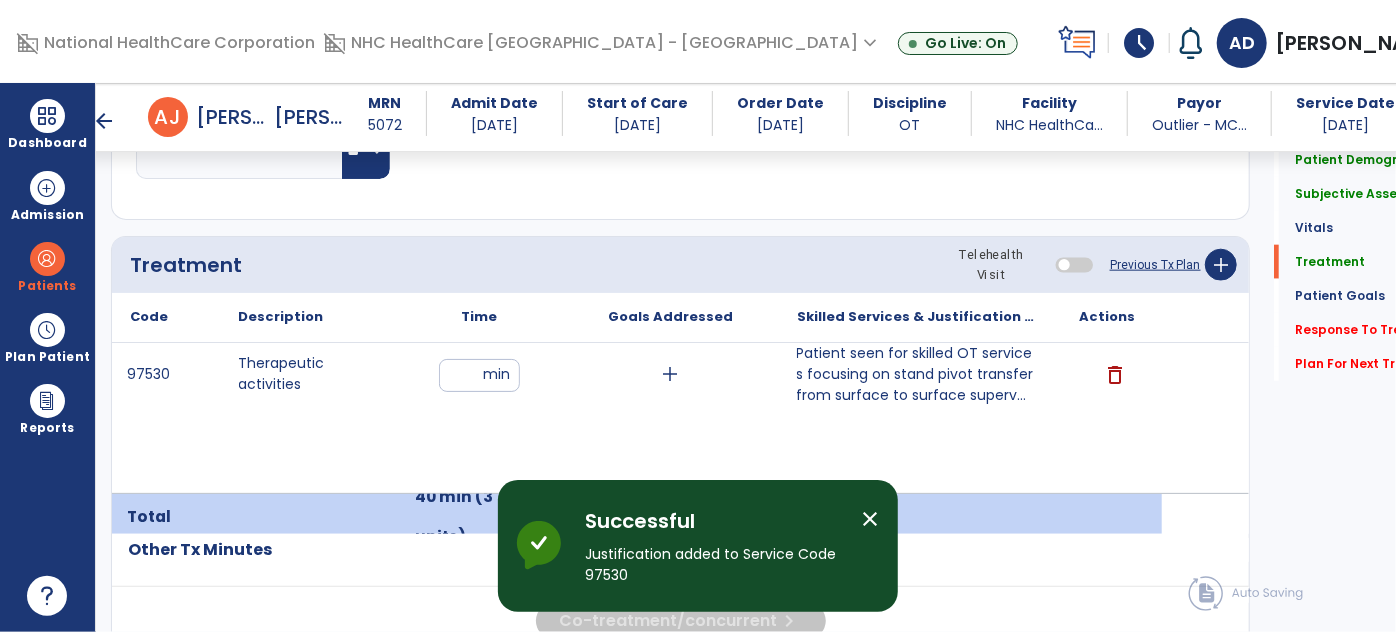 click on "close" at bounding box center (870, 519) 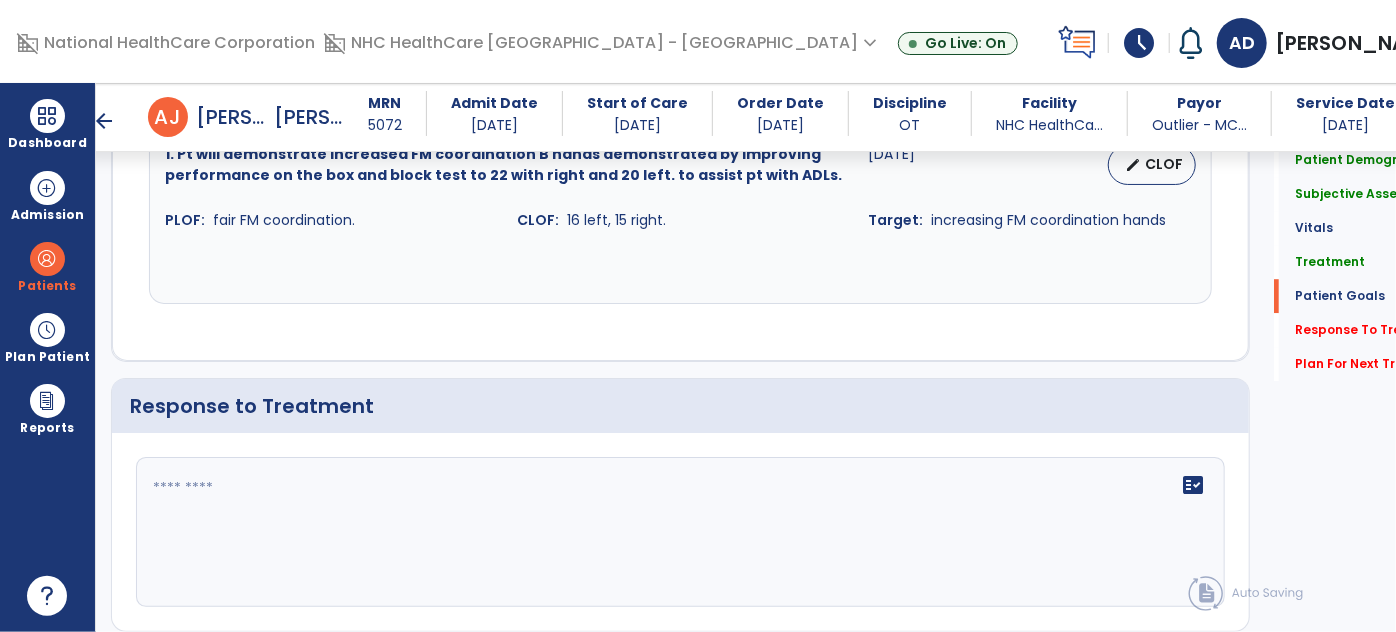 scroll, scrollTop: 2941, scrollLeft: 0, axis: vertical 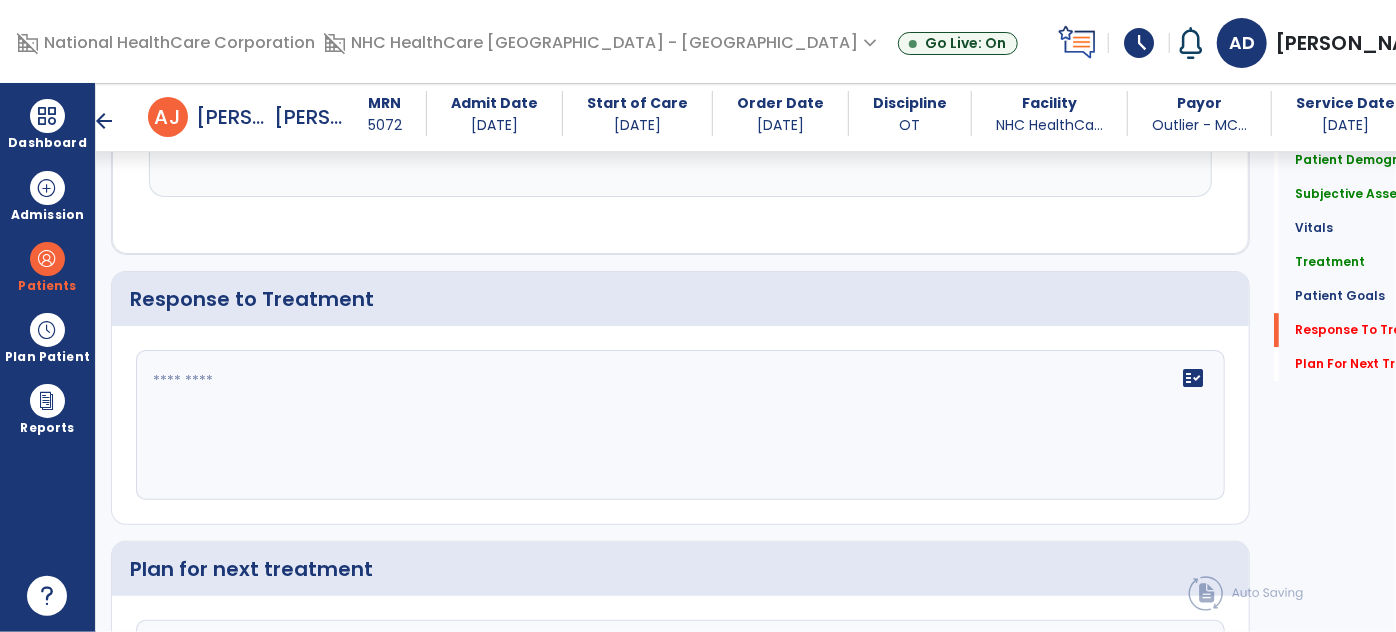 click on "fact_check" 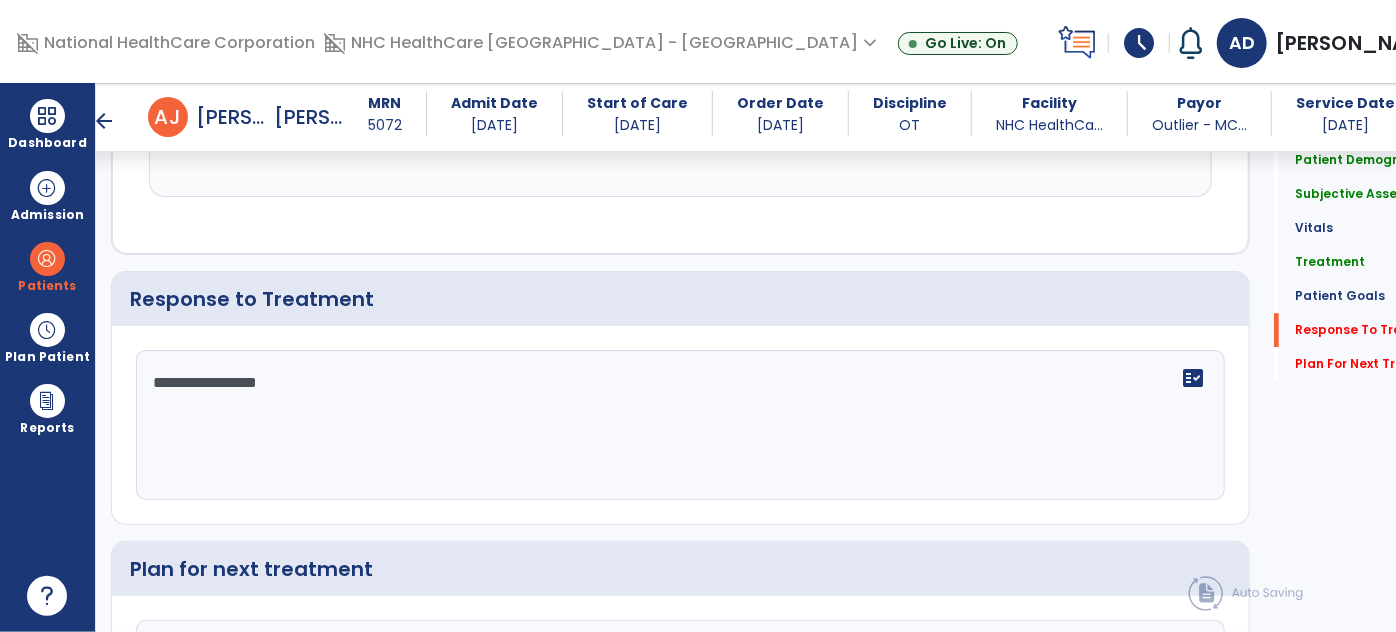 drag, startPoint x: 426, startPoint y: 460, endPoint x: 98, endPoint y: 383, distance: 336.9169 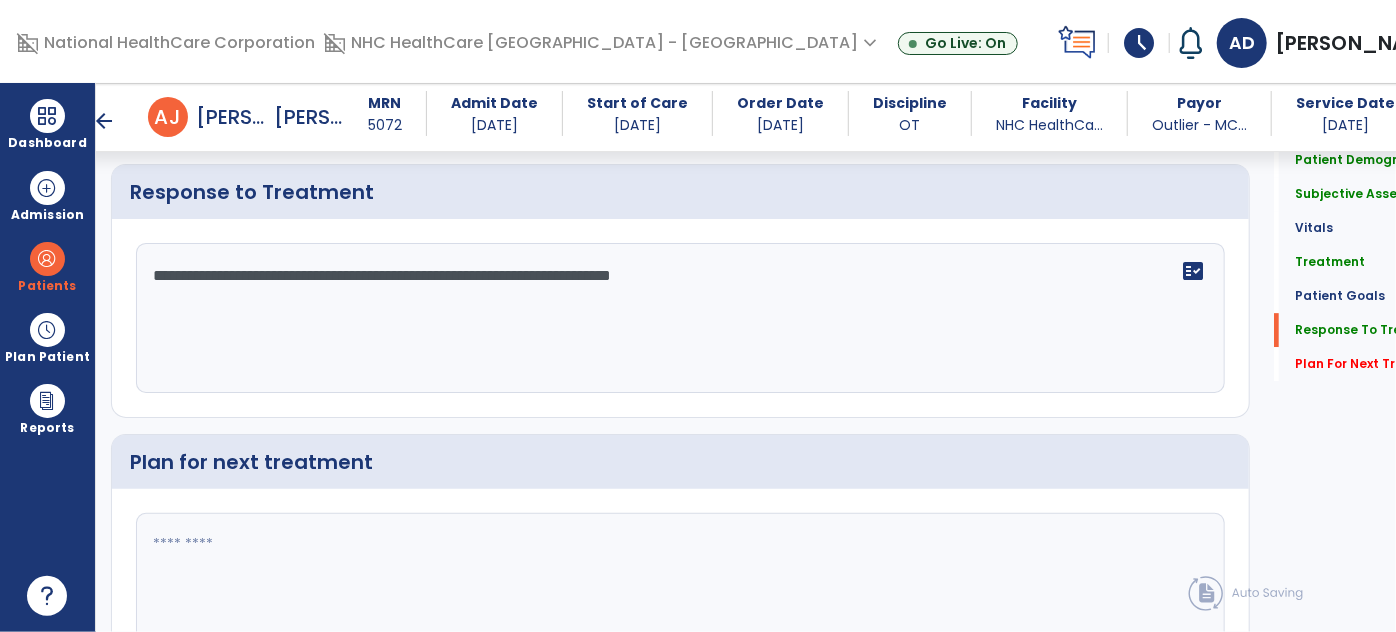 scroll, scrollTop: 3202, scrollLeft: 0, axis: vertical 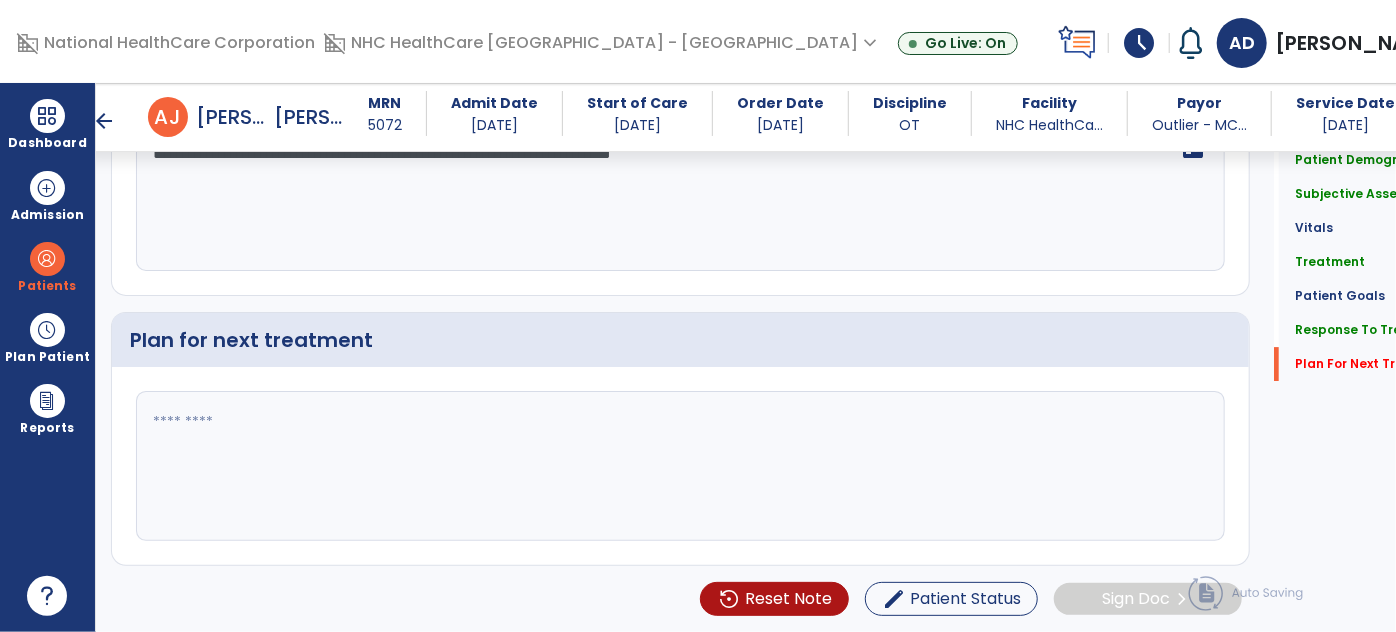 type on "**********" 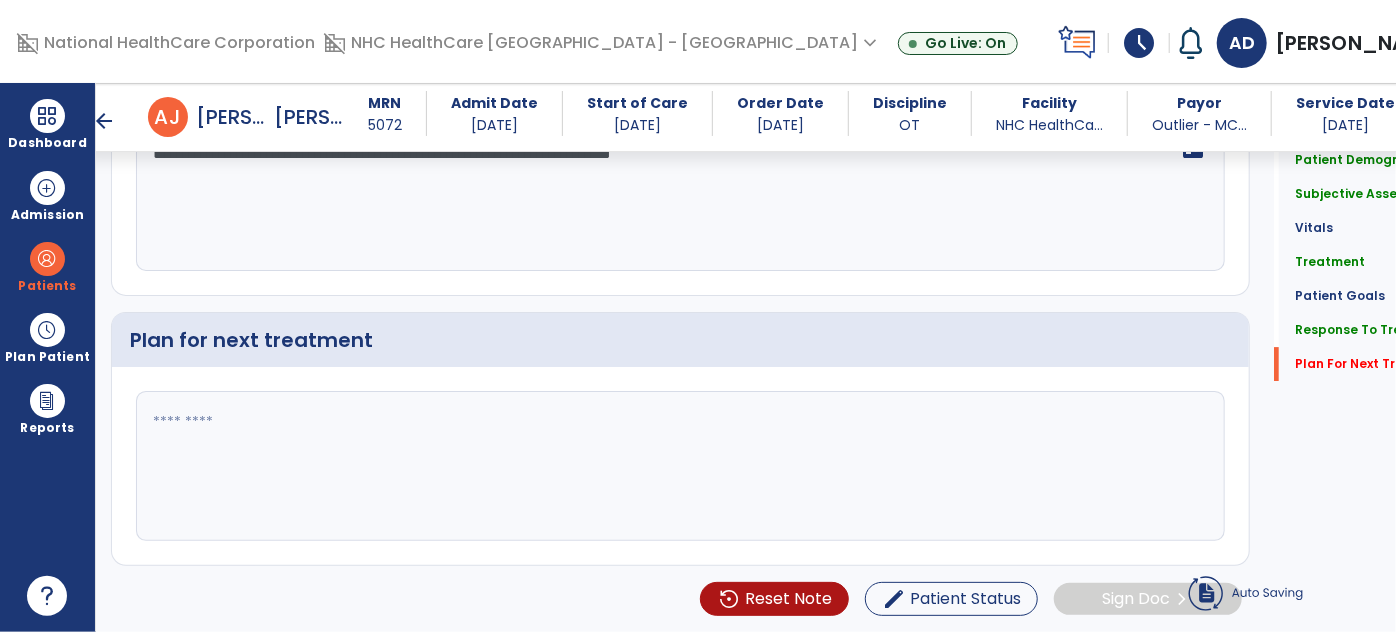 click 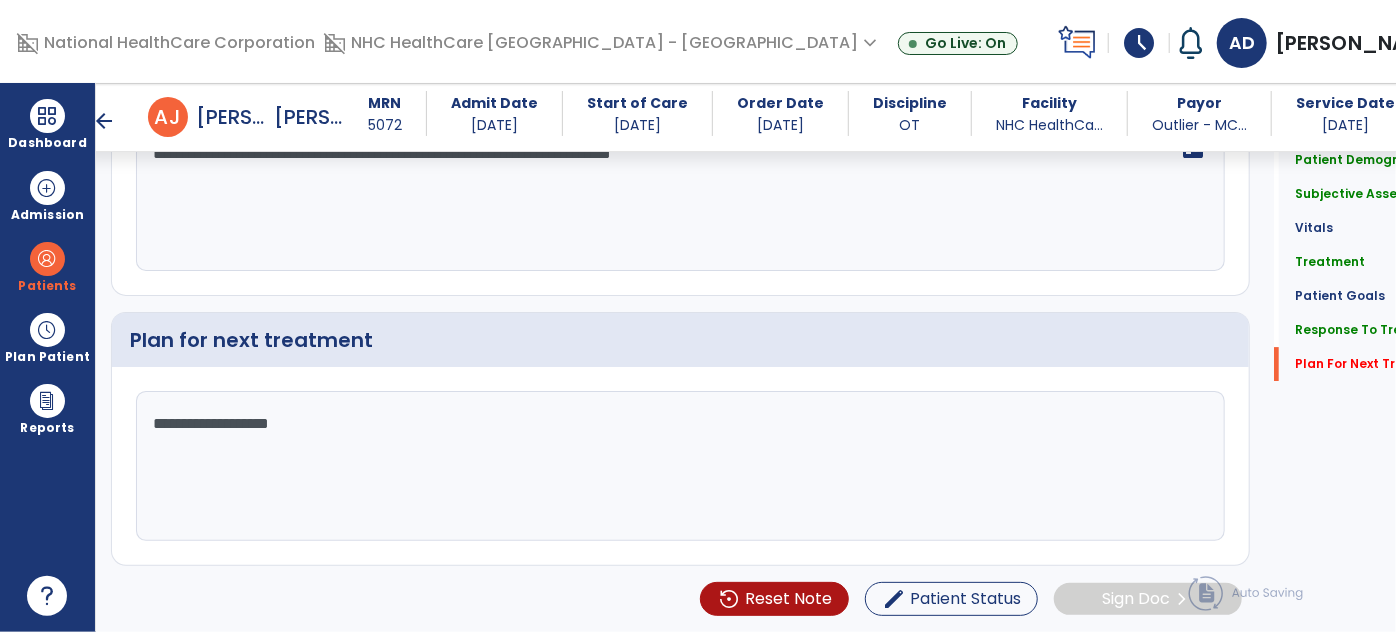 click on "**********" 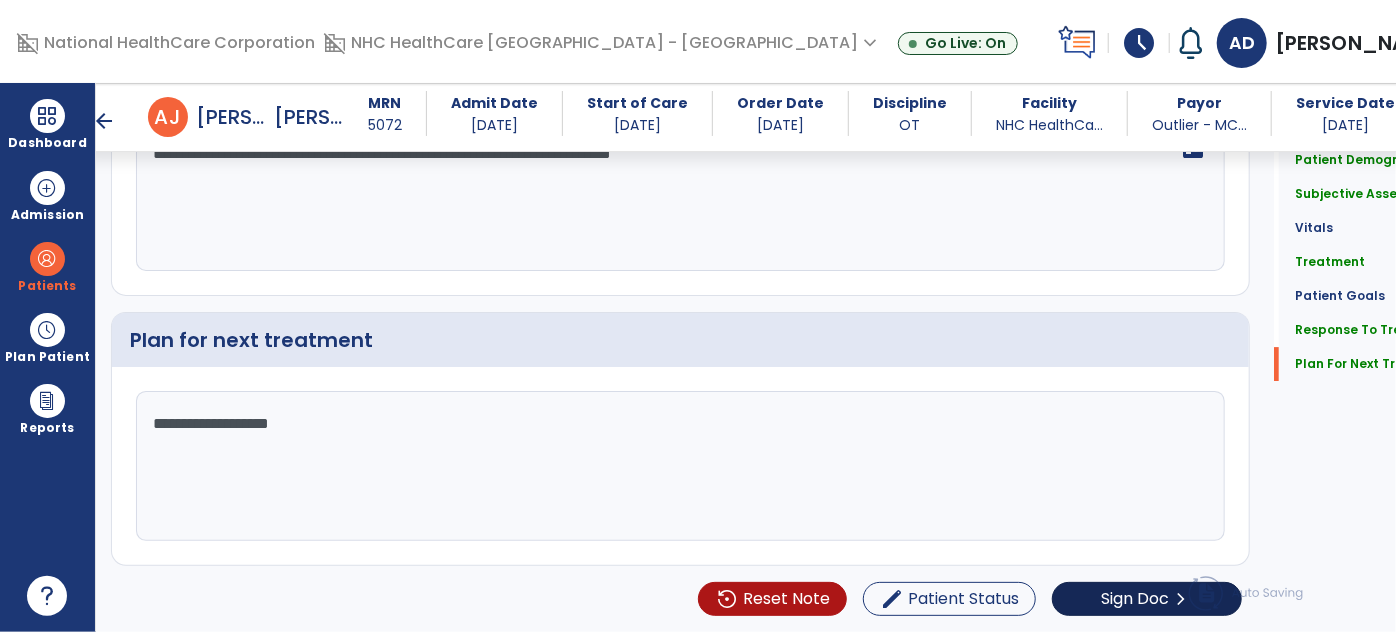type on "**********" 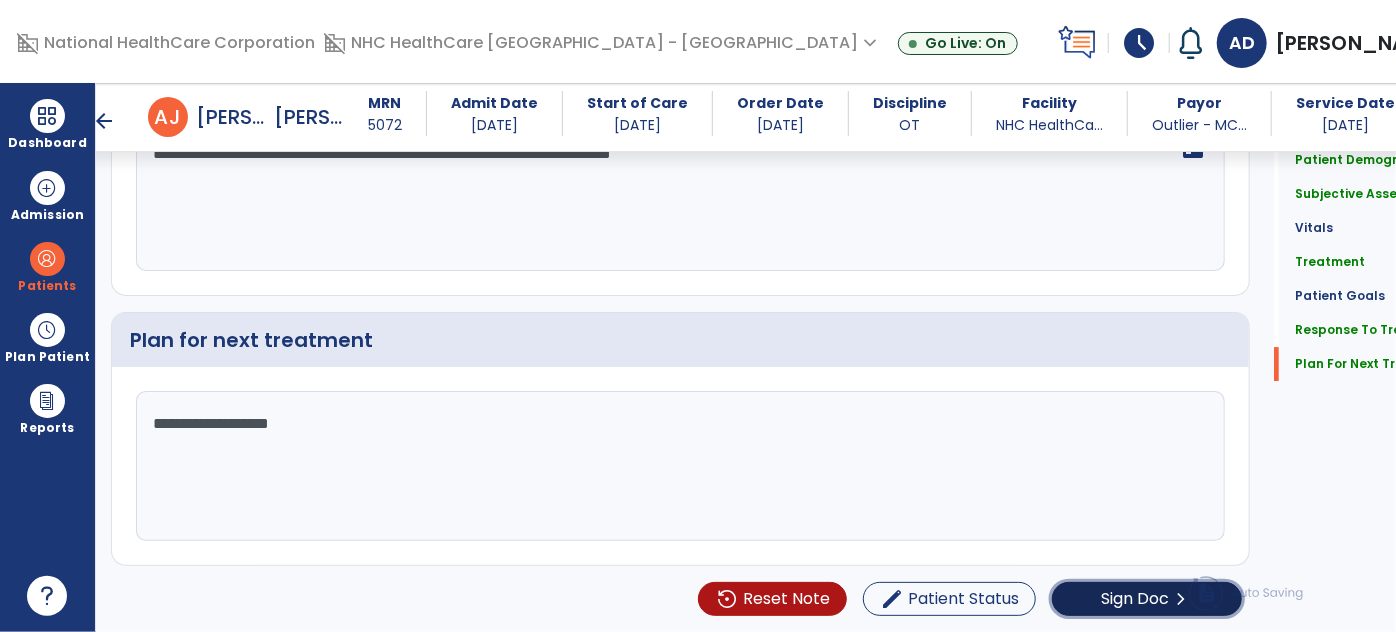 click on "Sign Doc" 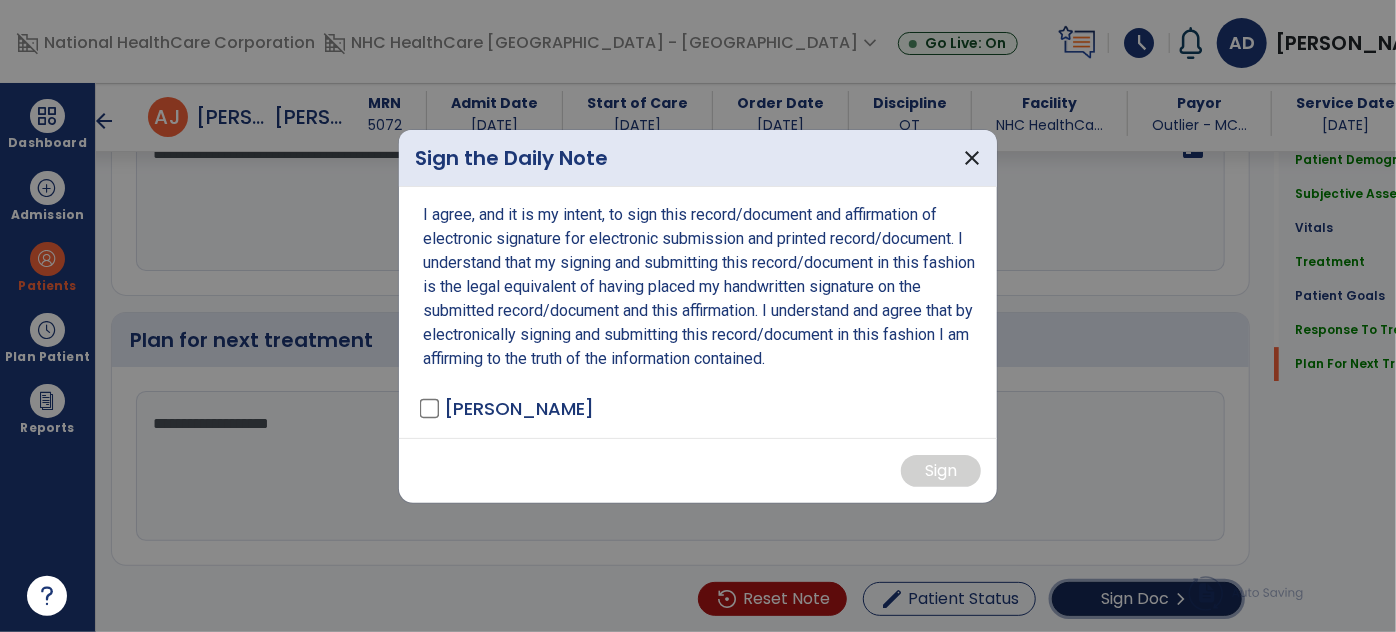 scroll, scrollTop: 3202, scrollLeft: 0, axis: vertical 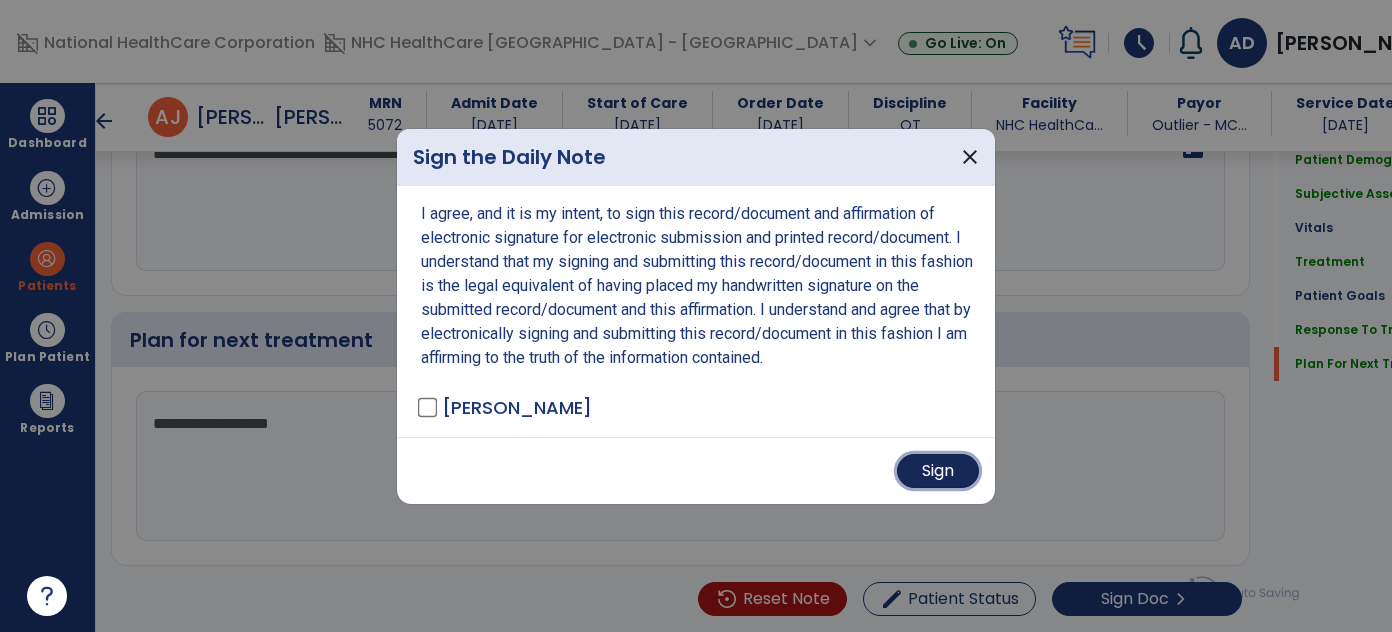 click on "Sign" at bounding box center [938, 471] 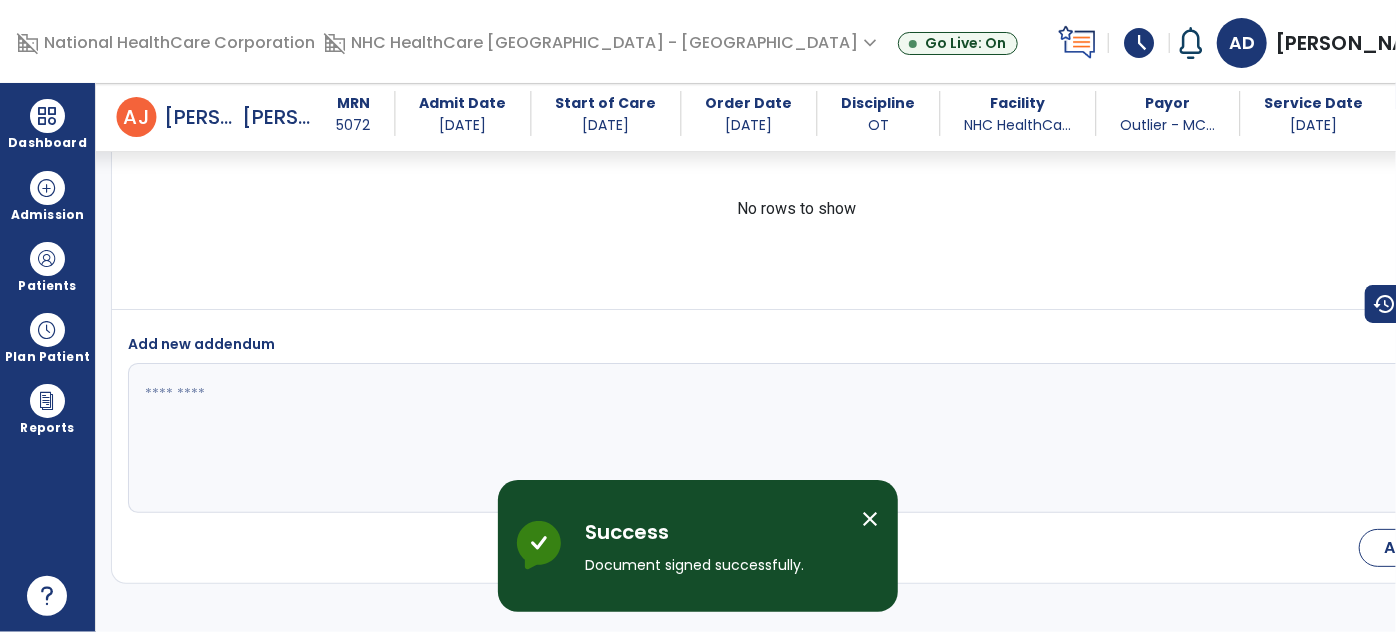 scroll, scrollTop: 3936, scrollLeft: 0, axis: vertical 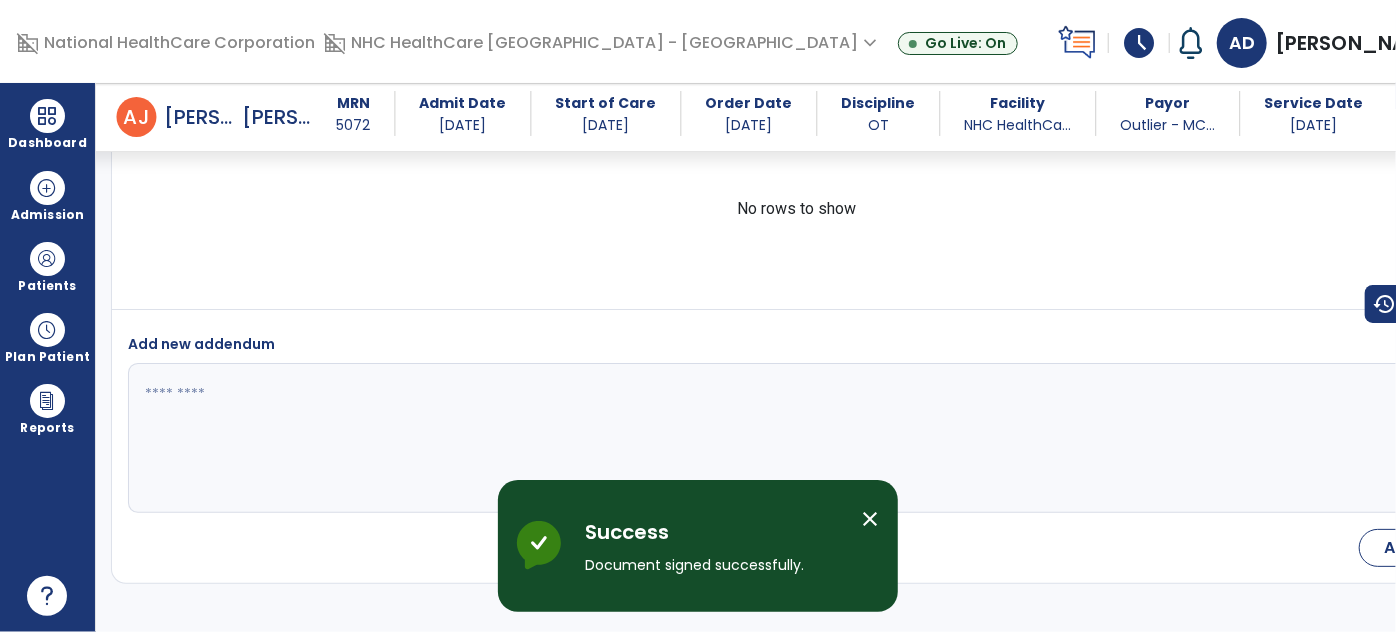 click on "close" at bounding box center (870, 519) 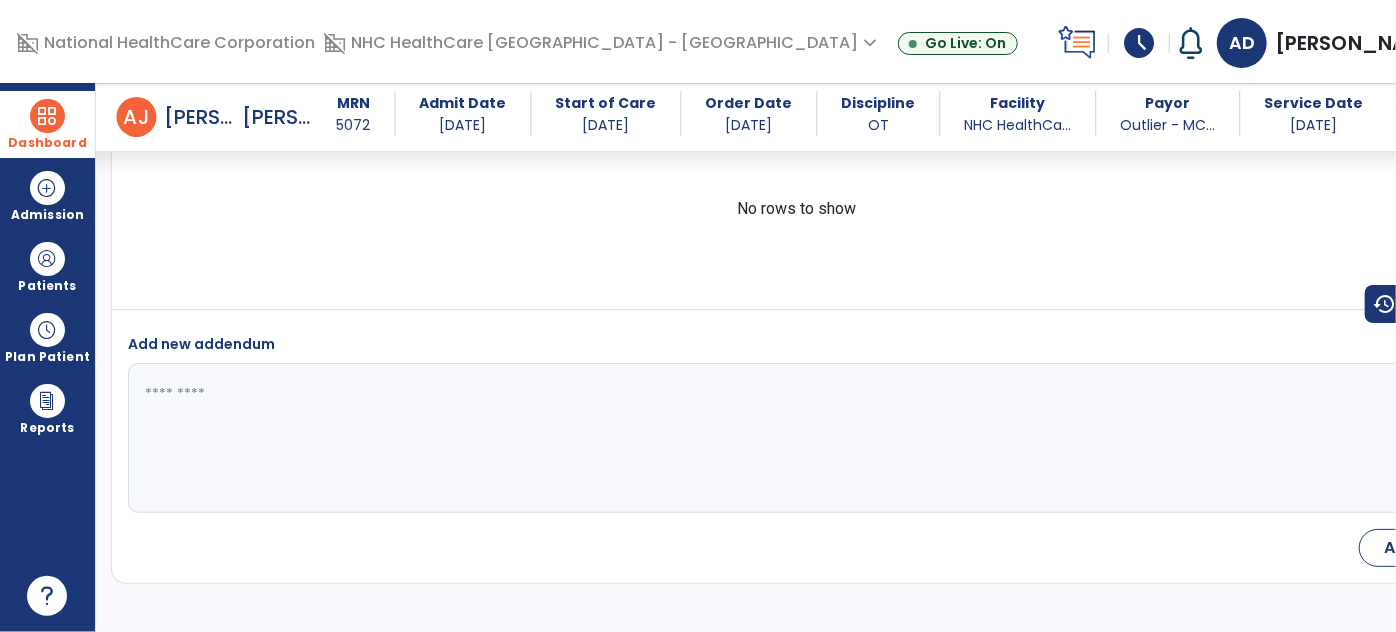click at bounding box center [47, 116] 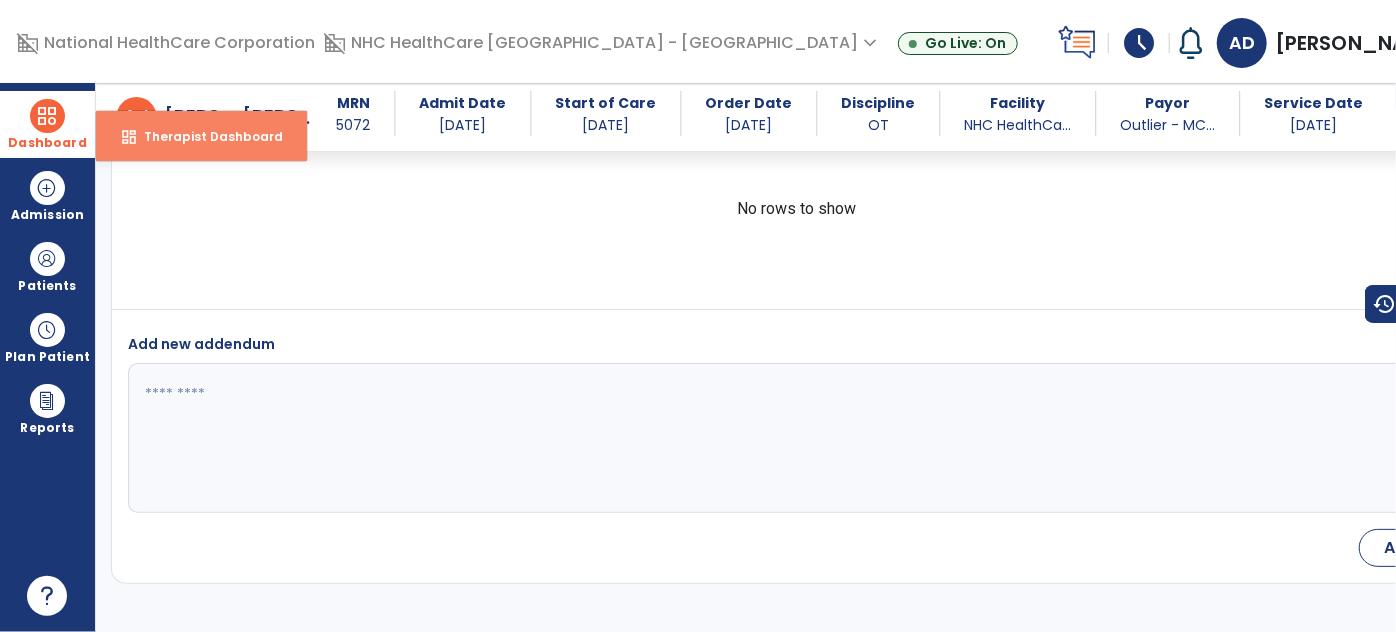 click on "dashboard" at bounding box center (129, 137) 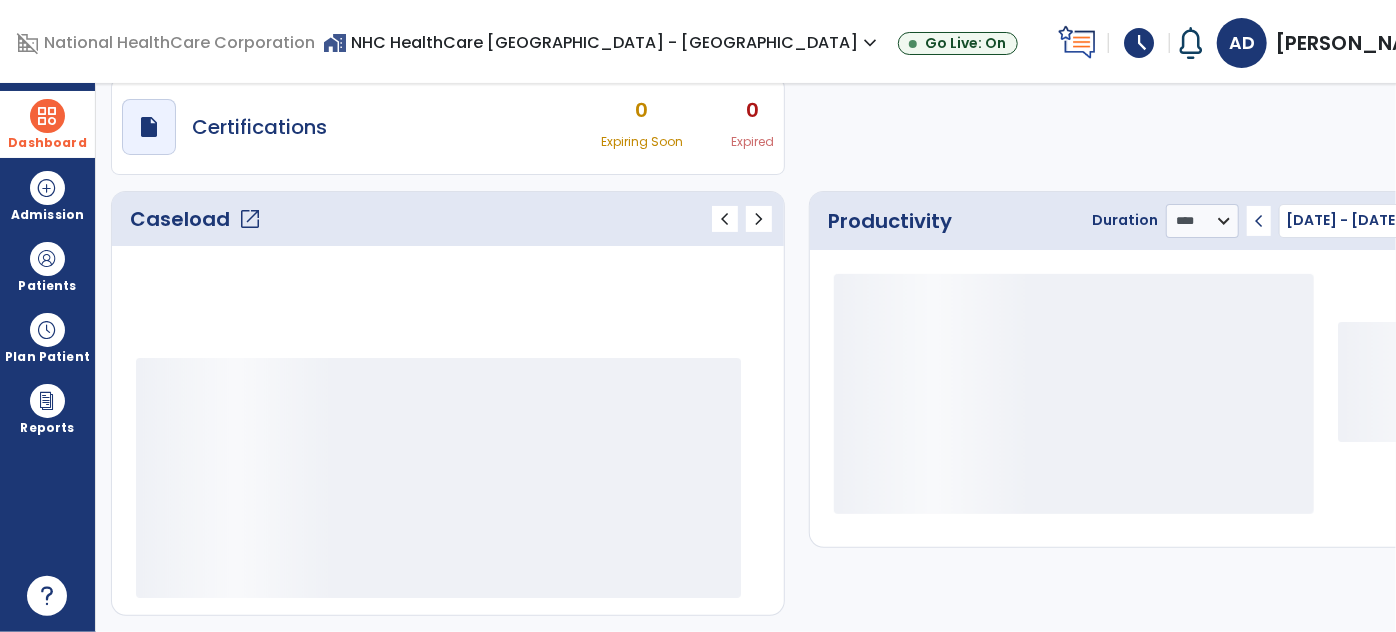 scroll, scrollTop: 240, scrollLeft: 0, axis: vertical 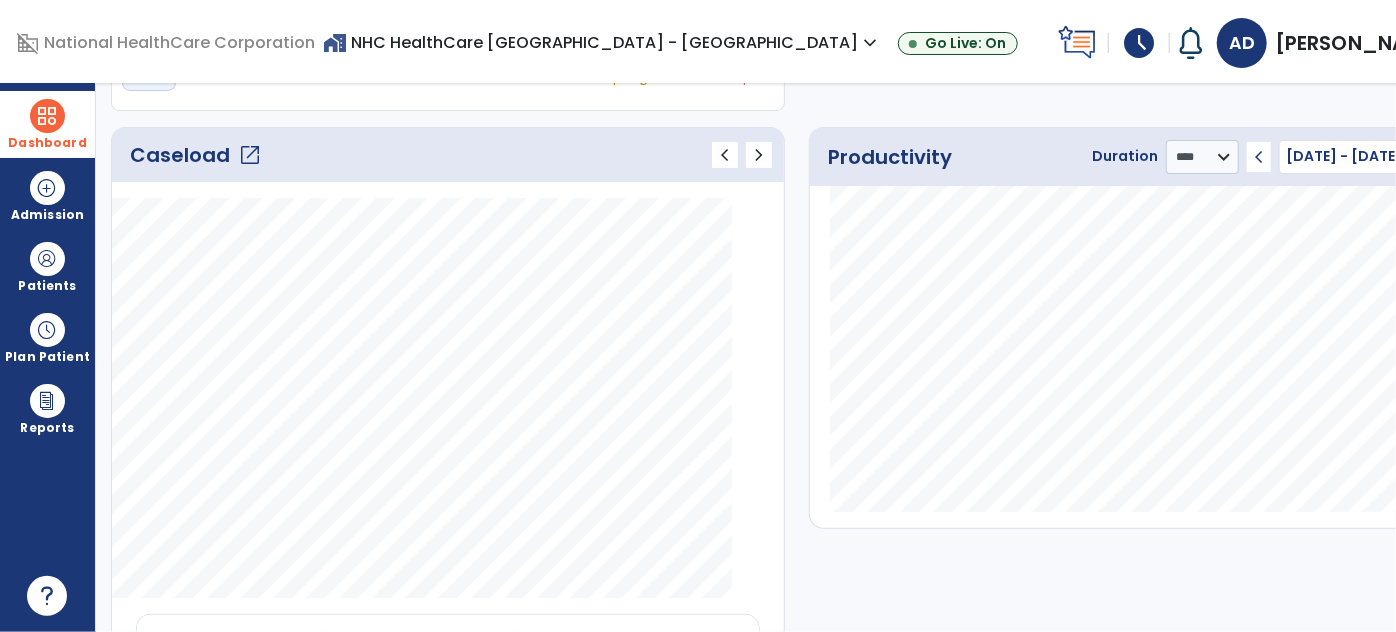 click on "open_in_new" 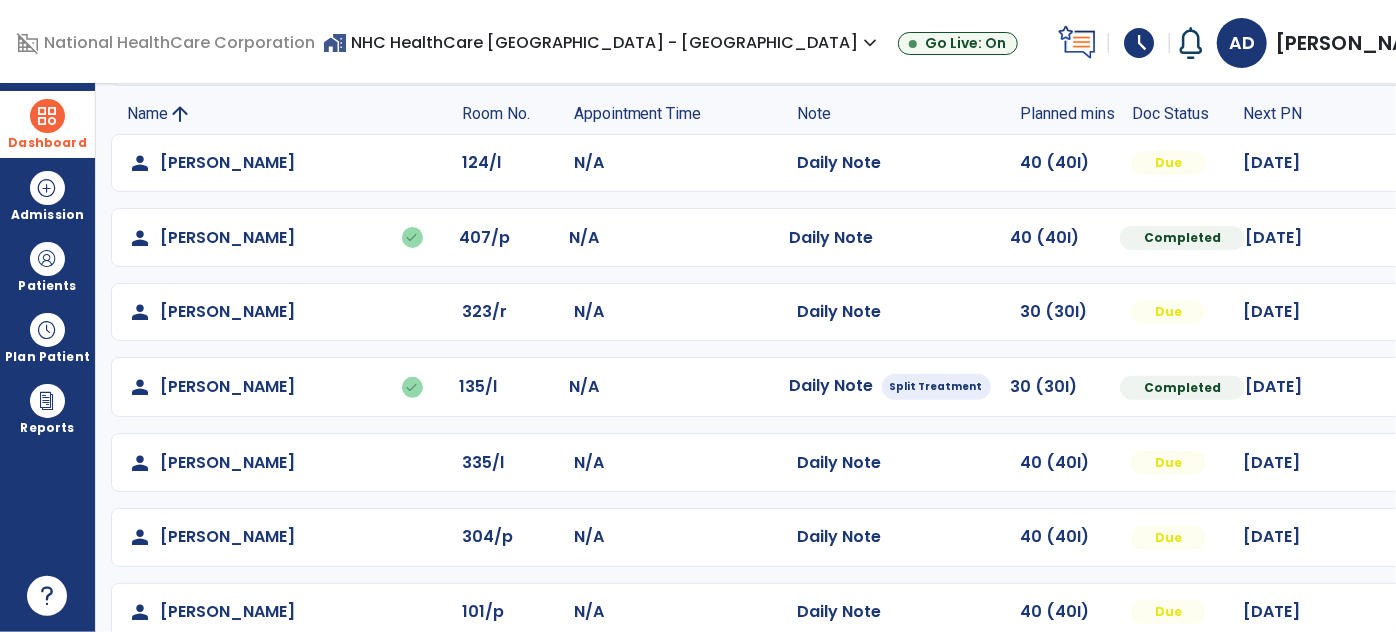 scroll, scrollTop: 305, scrollLeft: 0, axis: vertical 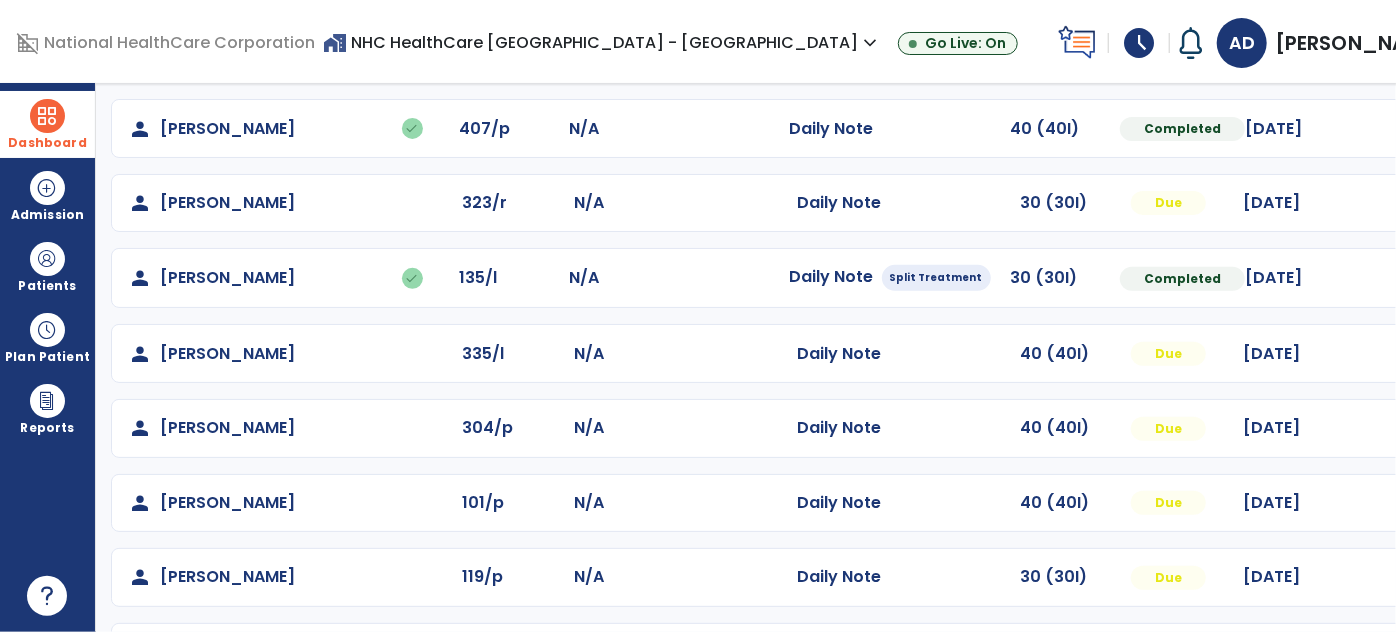 click on "Mark Visit As Complete   Reset Note   Open Document   G + C Mins" 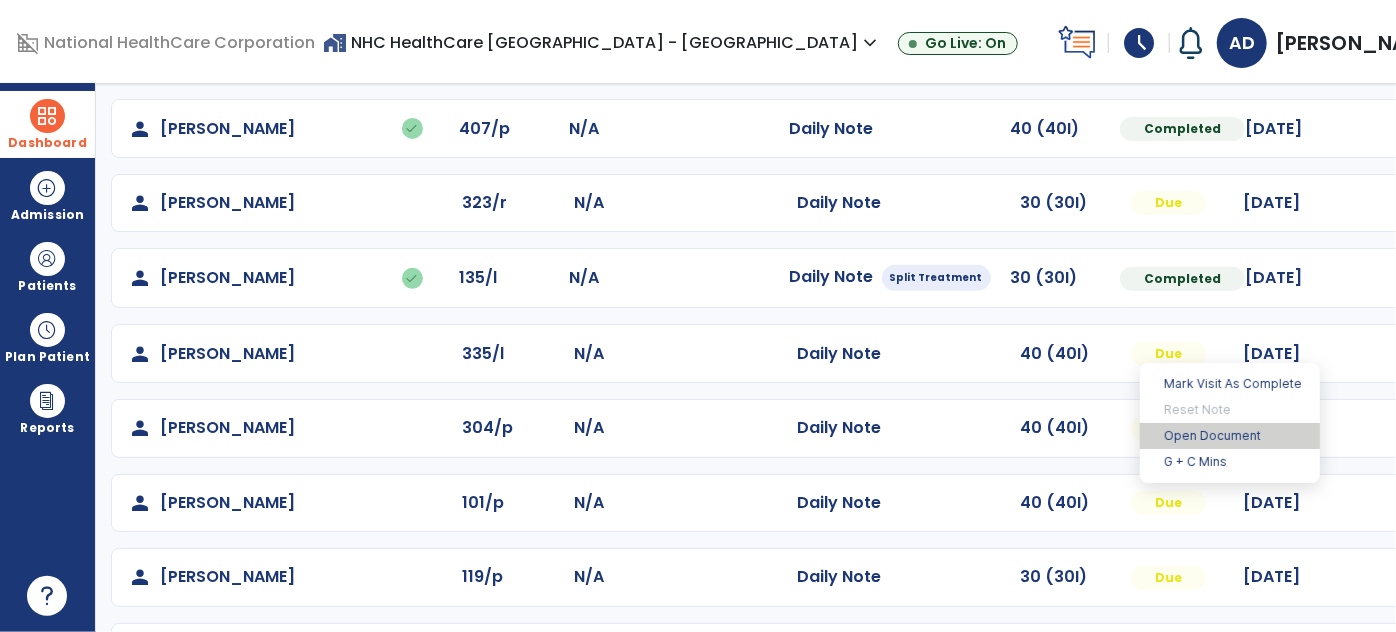 click on "Open Document" at bounding box center [1230, 436] 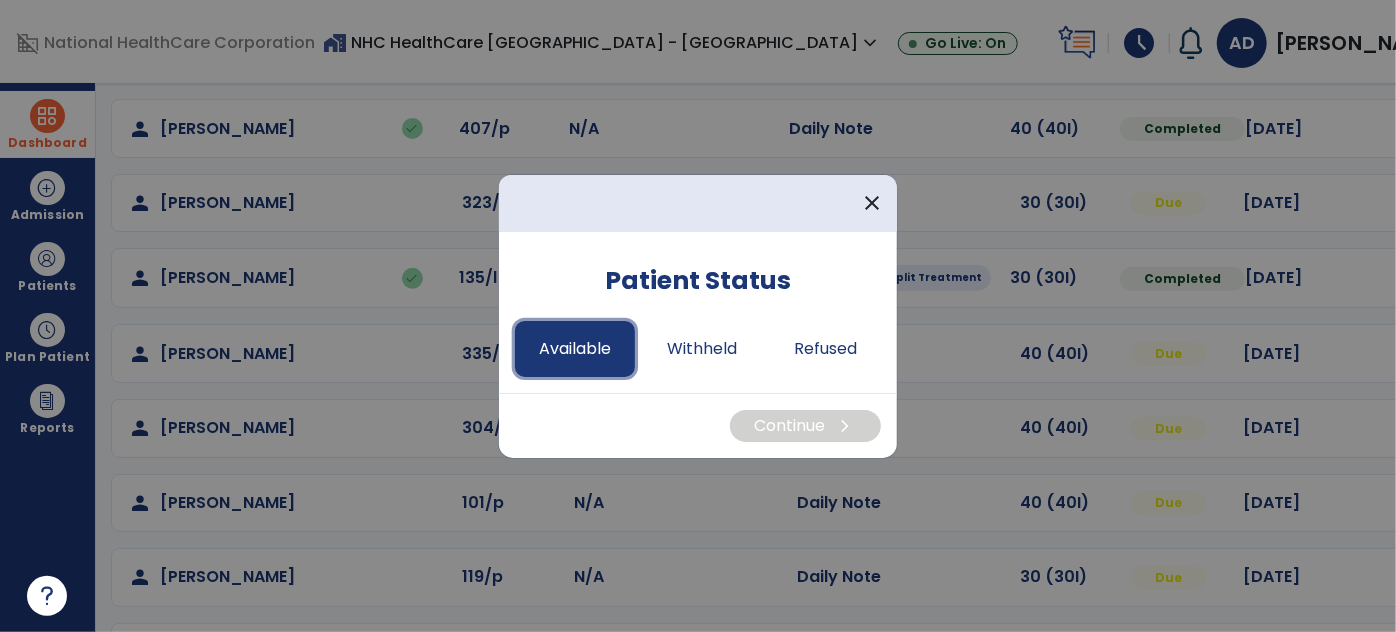 click on "Available" at bounding box center [575, 349] 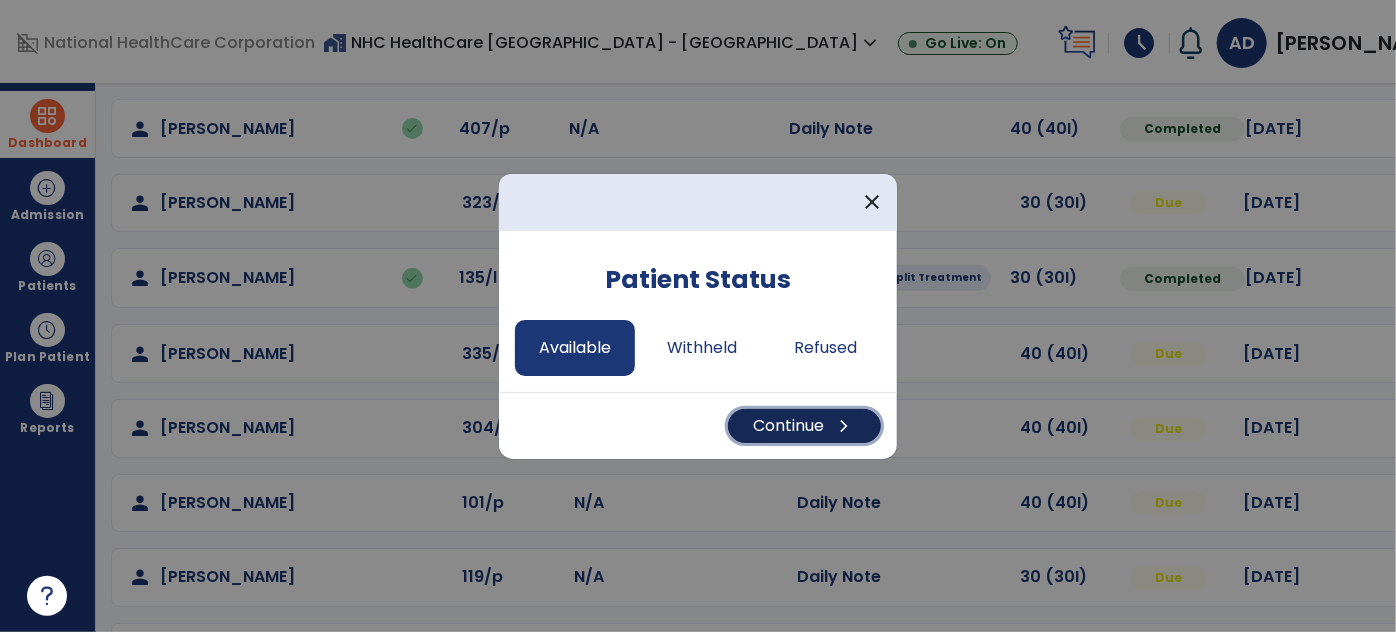 click on "Continue   chevron_right" at bounding box center (804, 426) 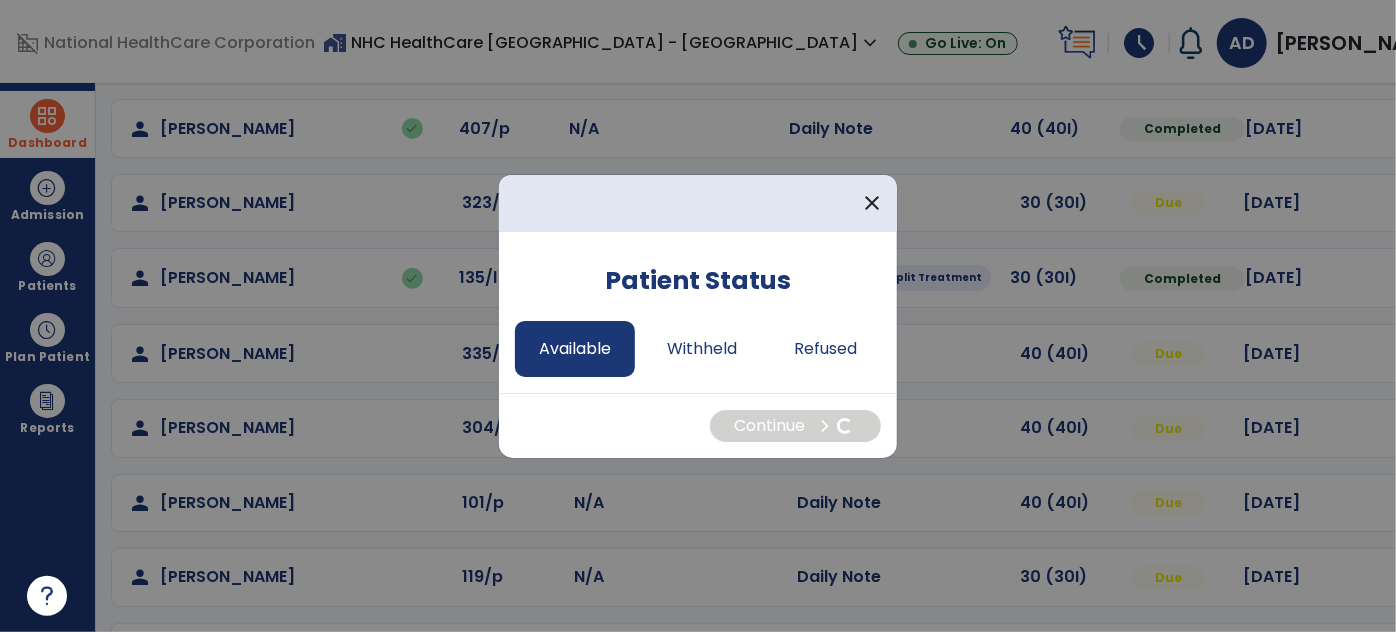select on "*" 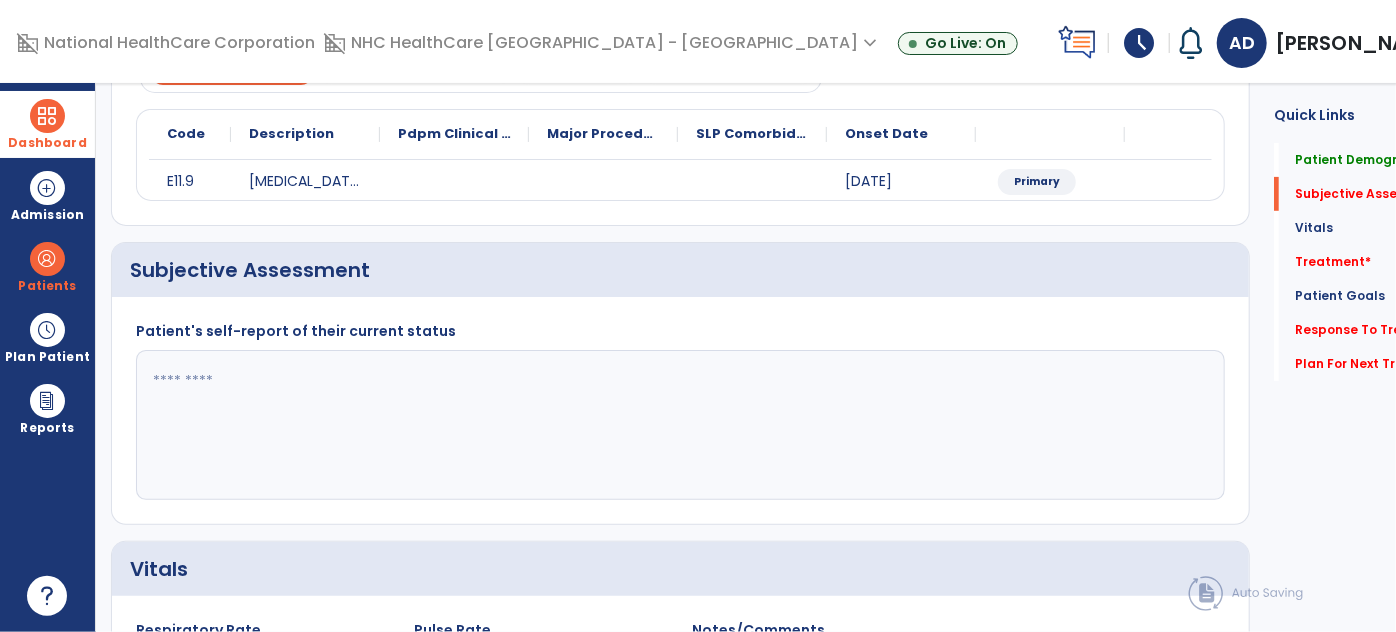 click 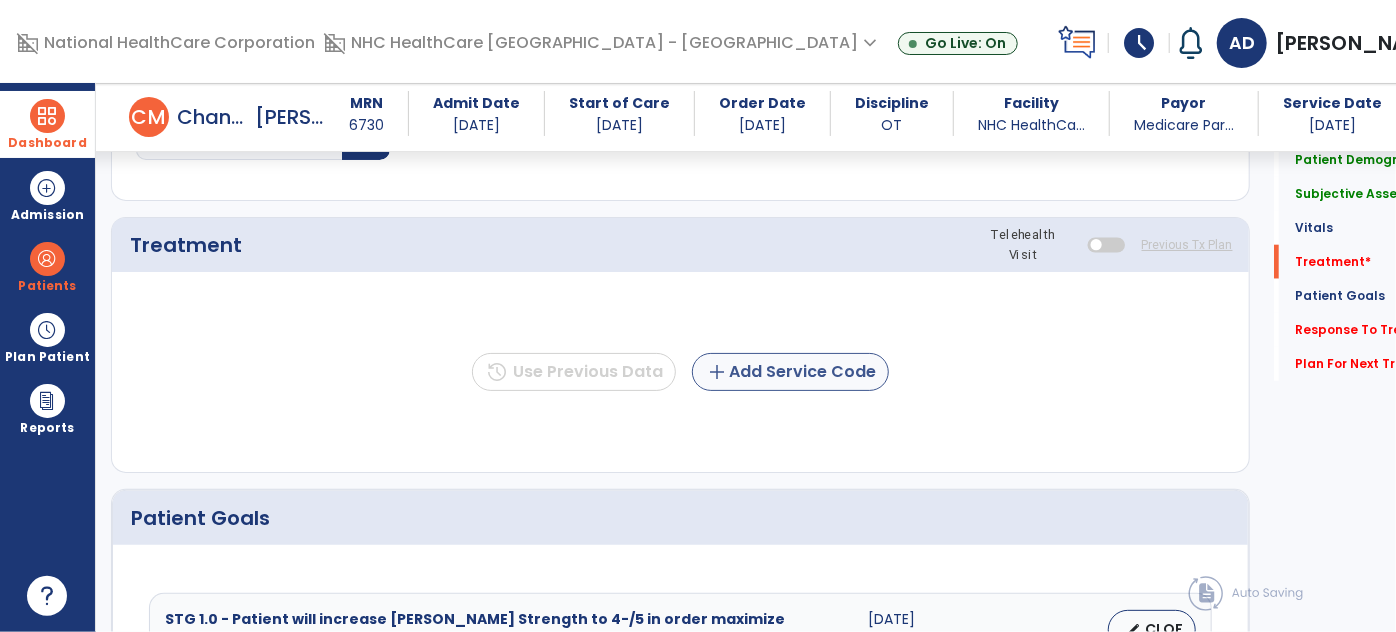 type on "**********" 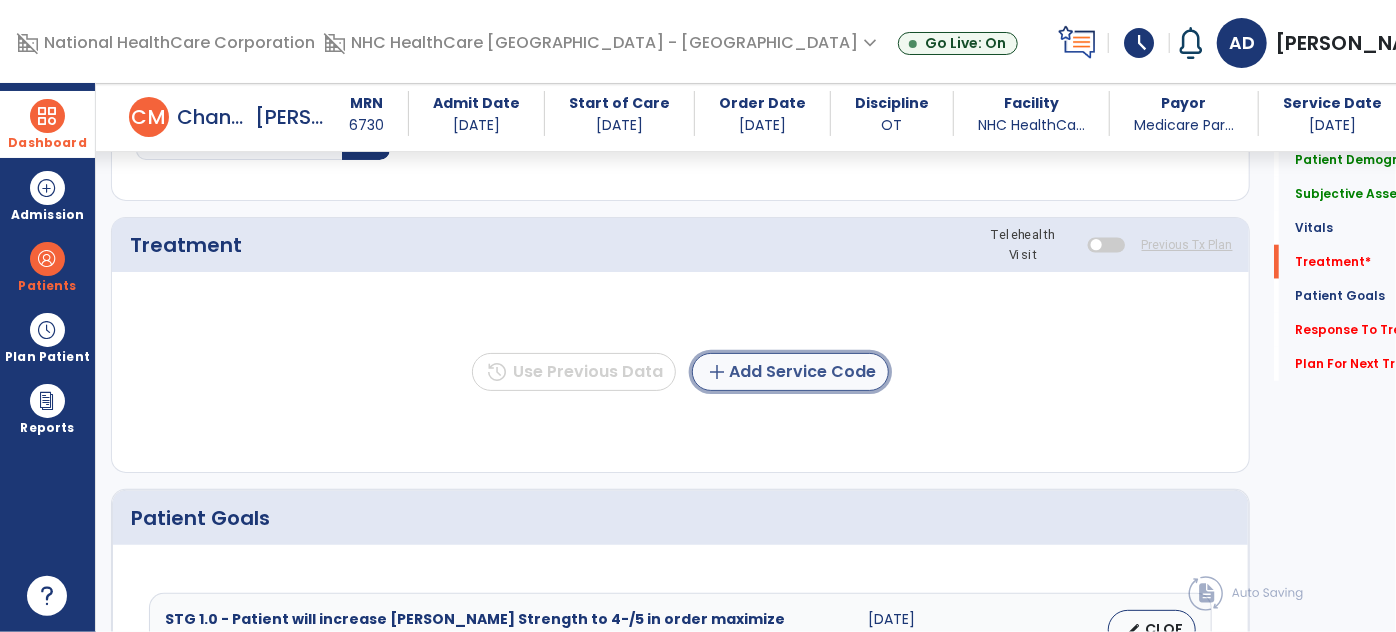 click on "add  Add Service Code" 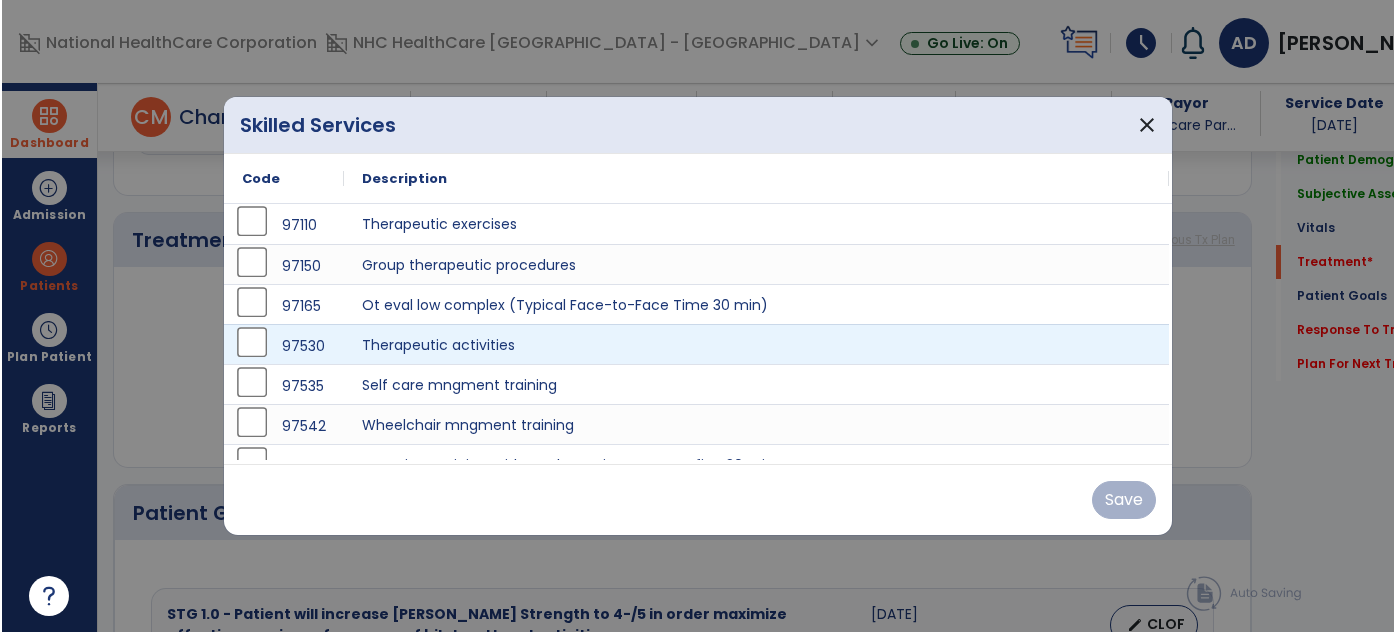 scroll, scrollTop: 1032, scrollLeft: 0, axis: vertical 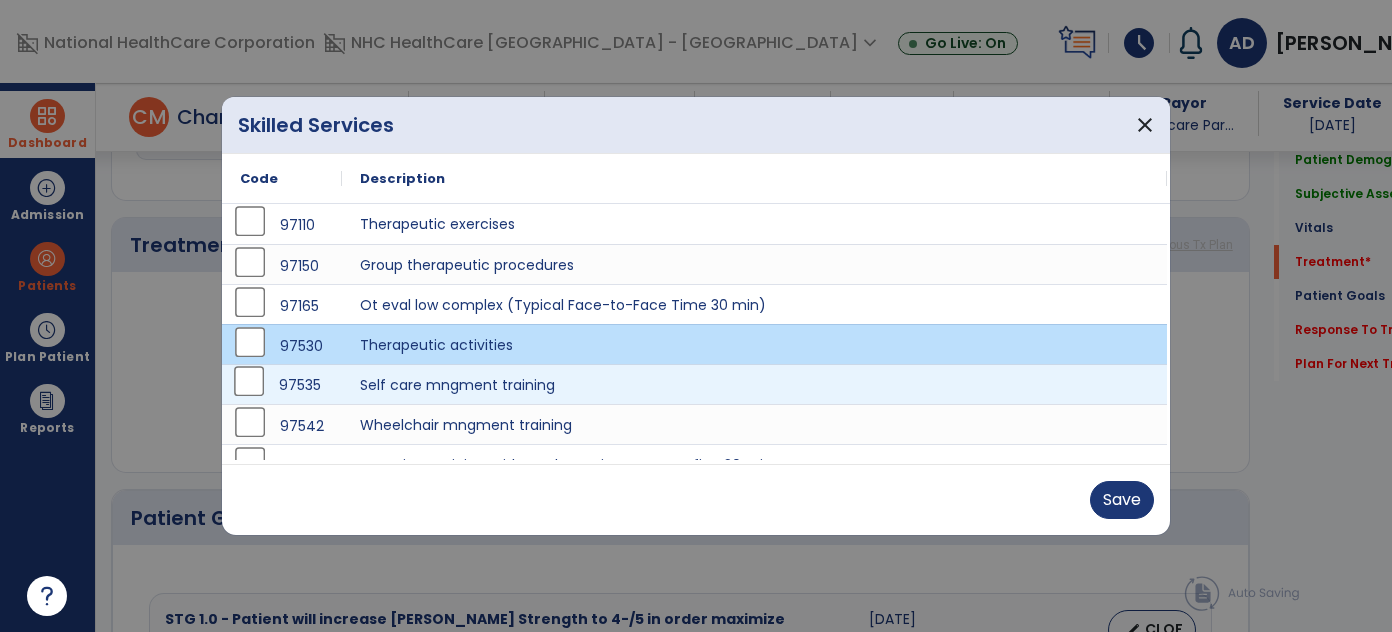 click on "97535" at bounding box center (282, 385) 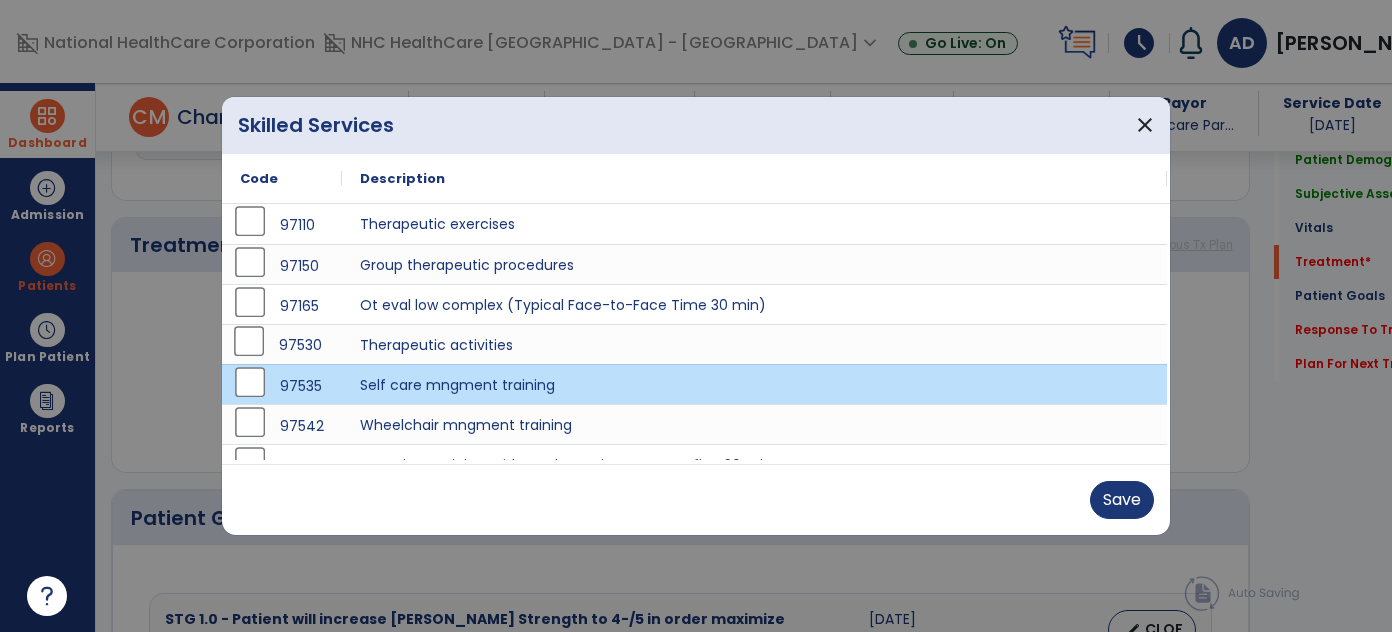 click on "Save" at bounding box center [696, 499] 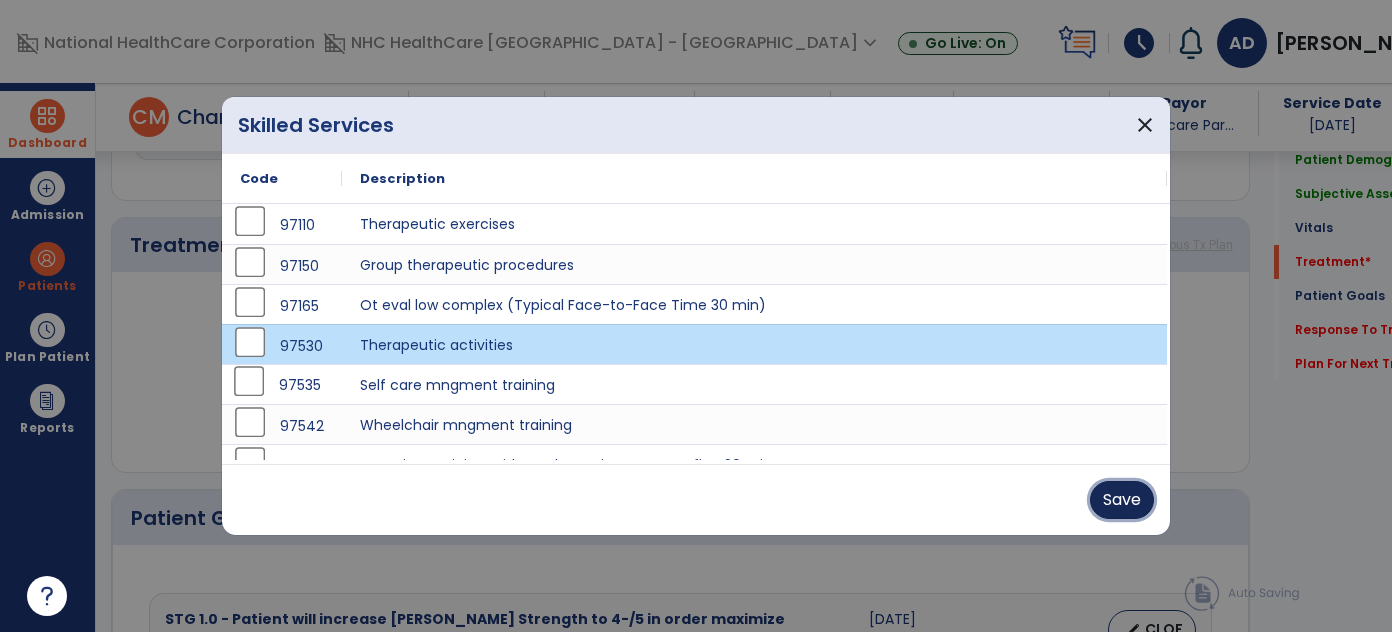 click on "Save" at bounding box center [1122, 500] 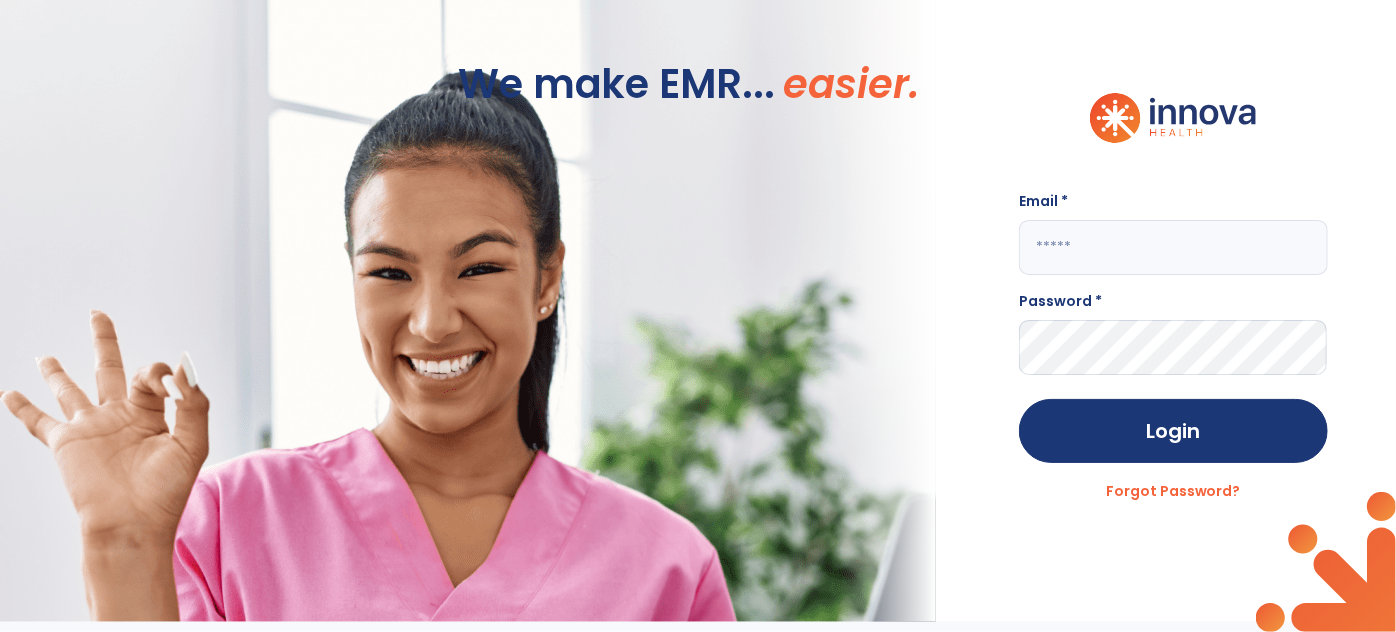 type on "**********" 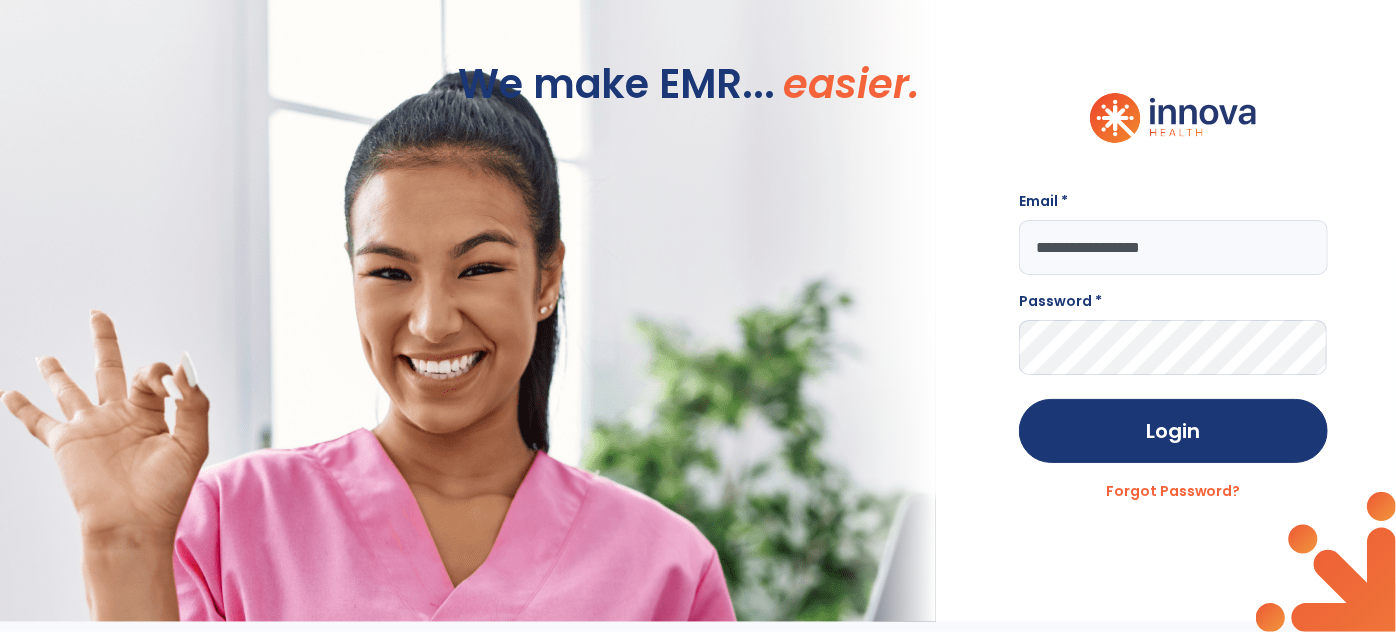 scroll, scrollTop: 0, scrollLeft: 0, axis: both 